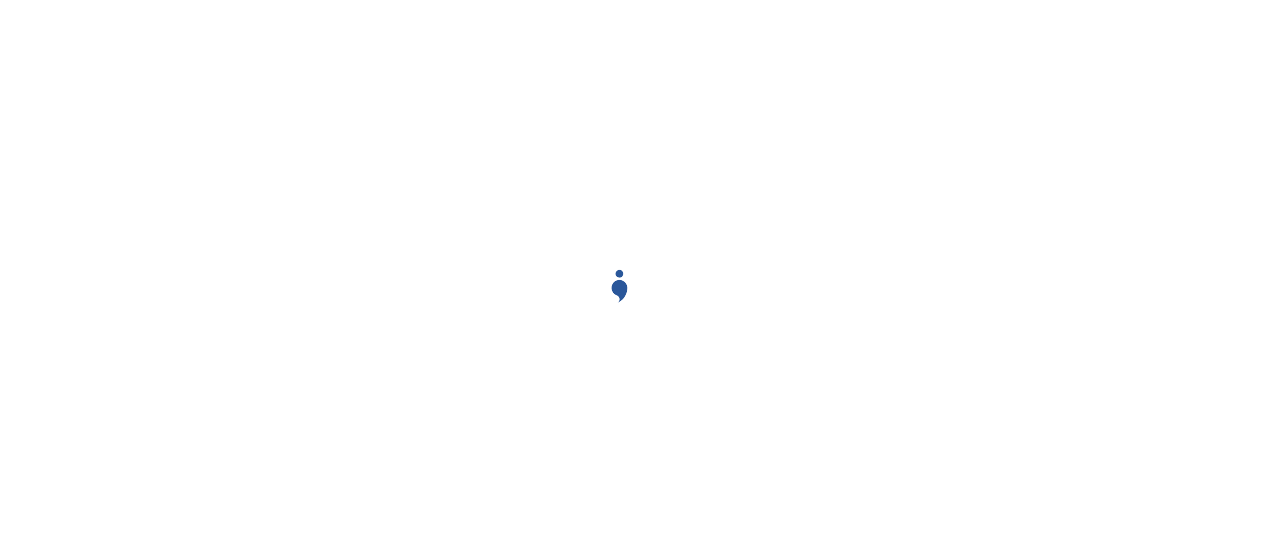 scroll, scrollTop: 0, scrollLeft: 0, axis: both 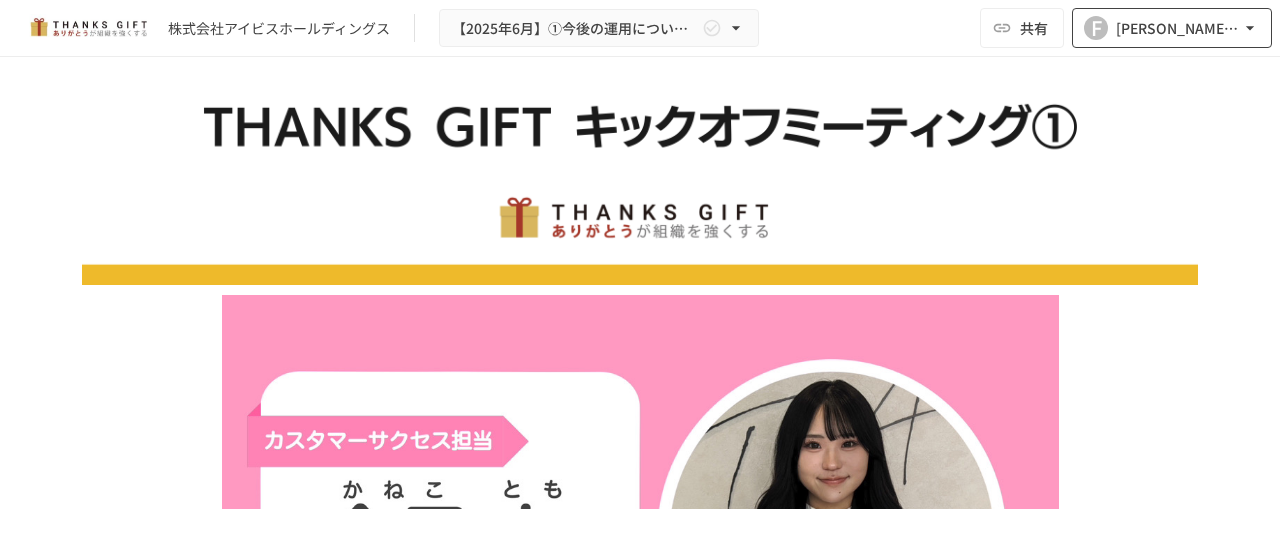 click on "[PERSON_NAME][EMAIL_ADDRESS][DOMAIN_NAME]" at bounding box center [1178, 28] 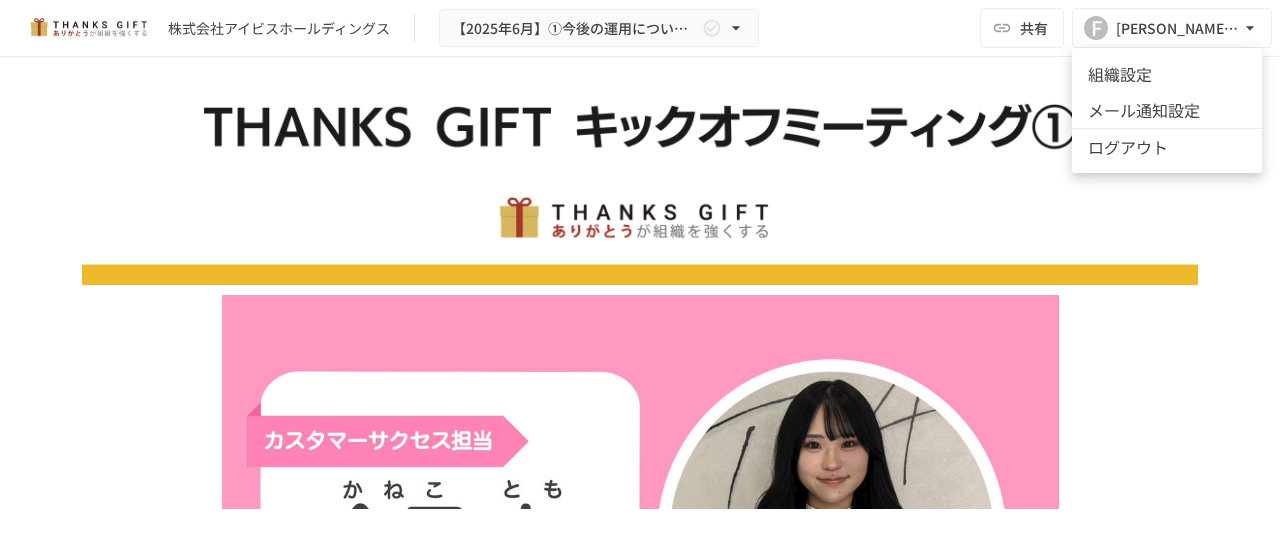 click at bounding box center (640, 275) 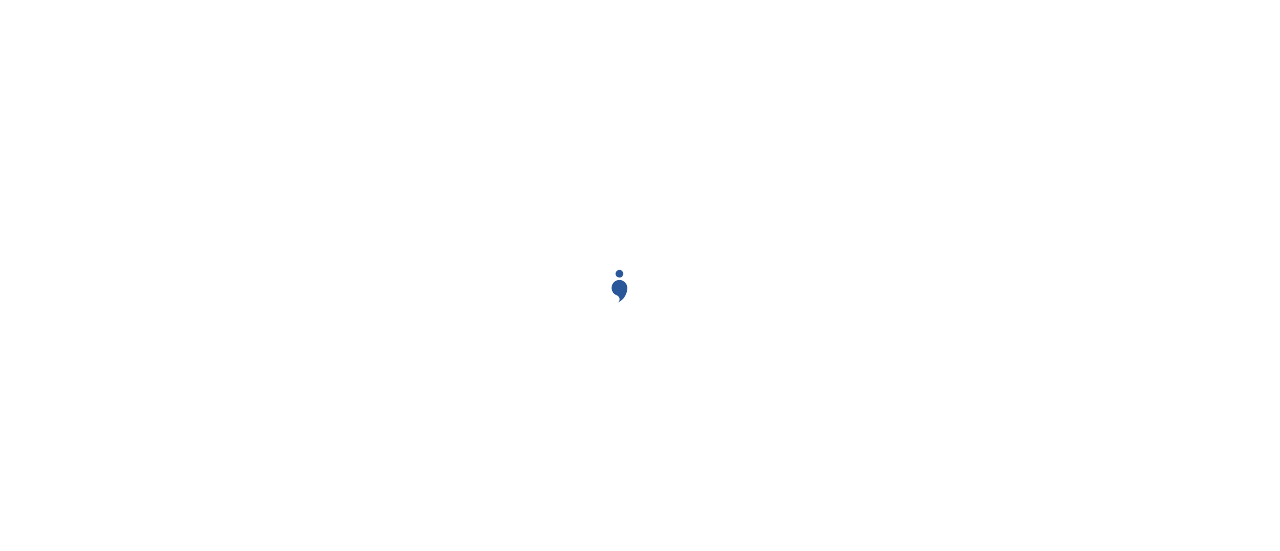scroll, scrollTop: 0, scrollLeft: 0, axis: both 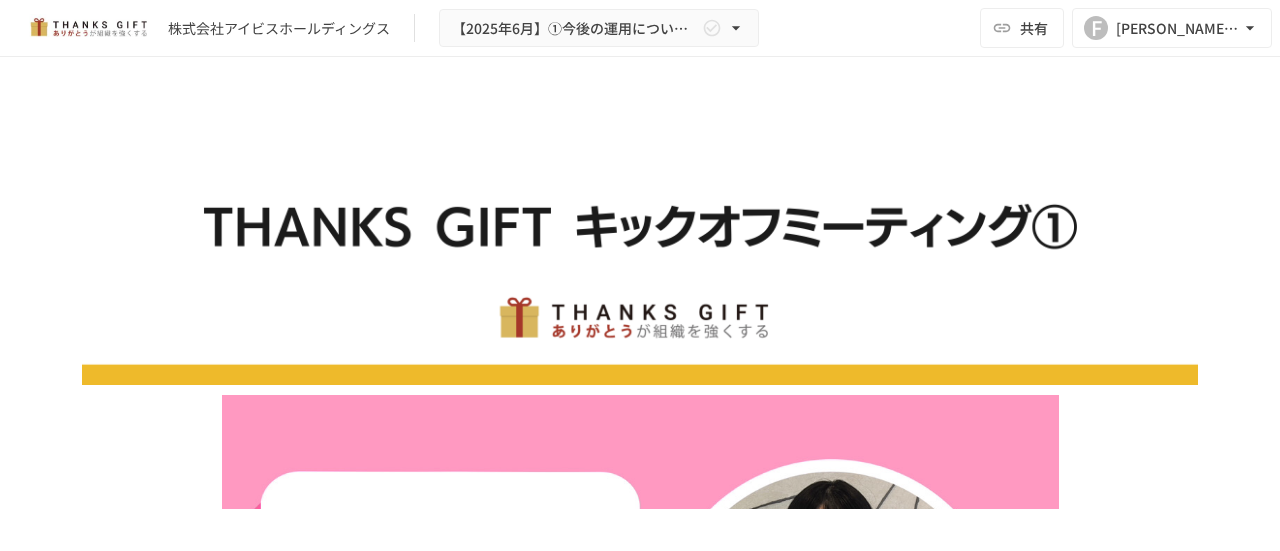 click on "株式会社アイビスホールディングス" at bounding box center (279, 28) 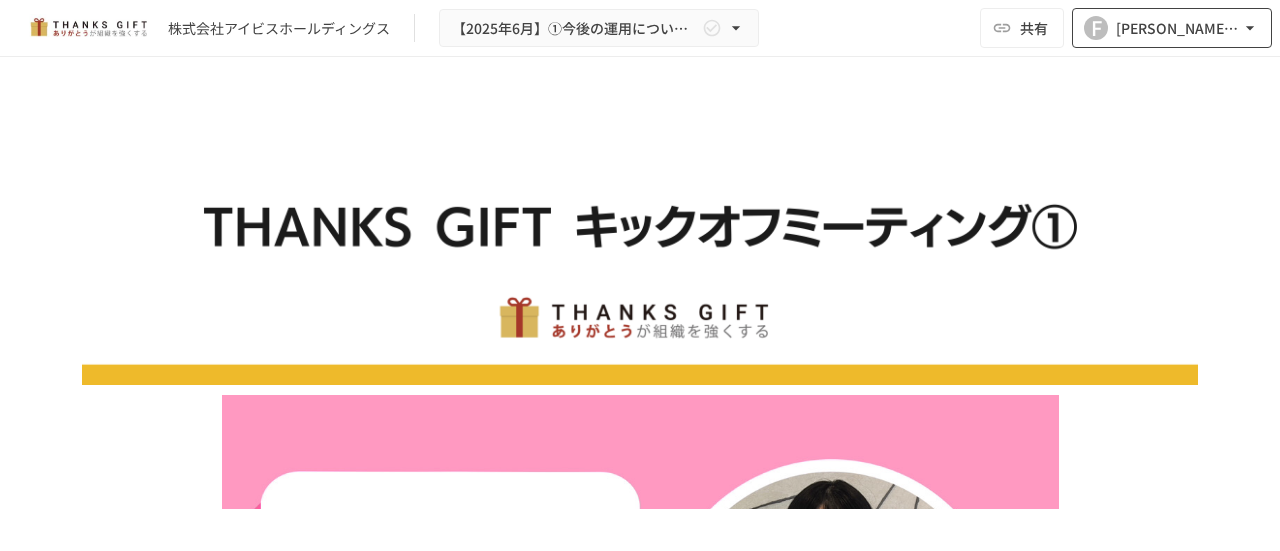 click on "[PERSON_NAME][EMAIL_ADDRESS][DOMAIN_NAME]" at bounding box center (1178, 28) 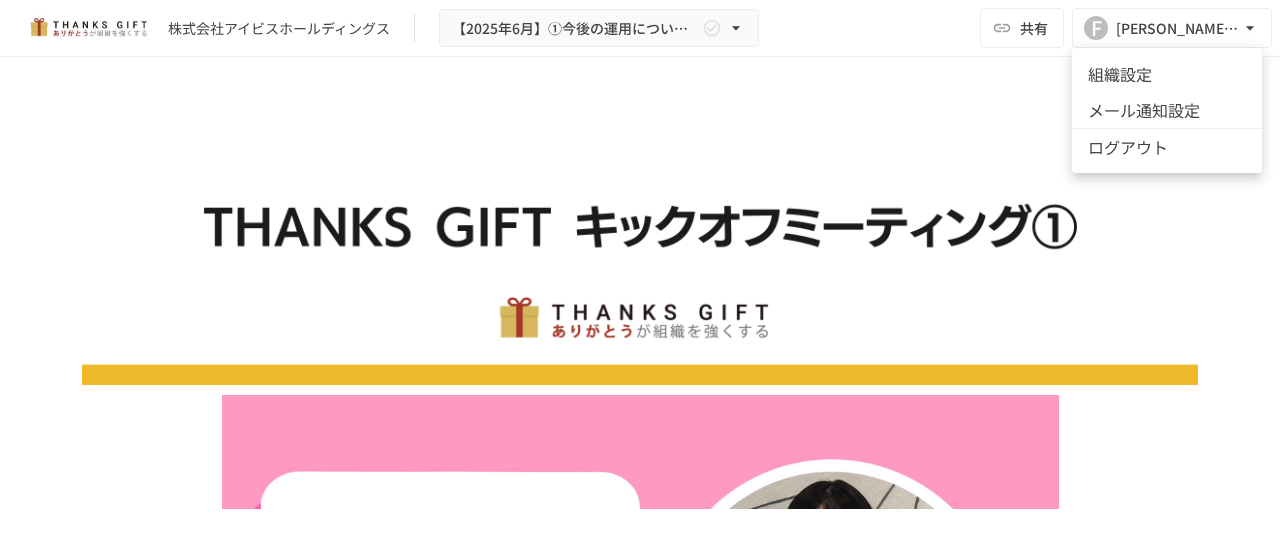 drag, startPoint x: 1188, startPoint y: 237, endPoint x: 948, endPoint y: 10, distance: 330.3468 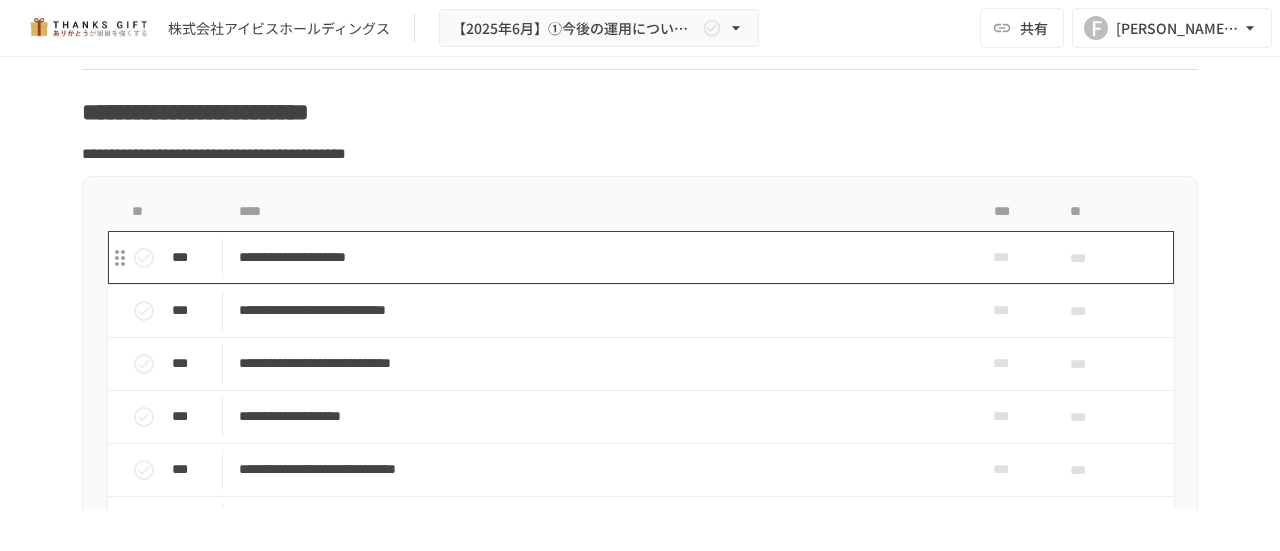 scroll, scrollTop: 7900, scrollLeft: 0, axis: vertical 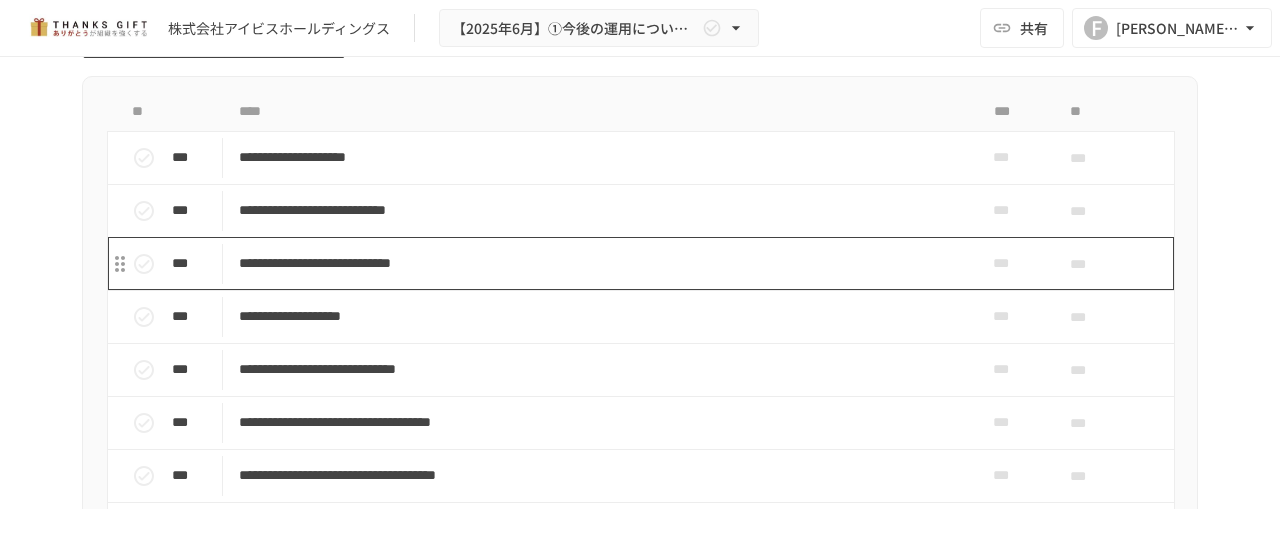 click on "**********" at bounding box center (598, 263) 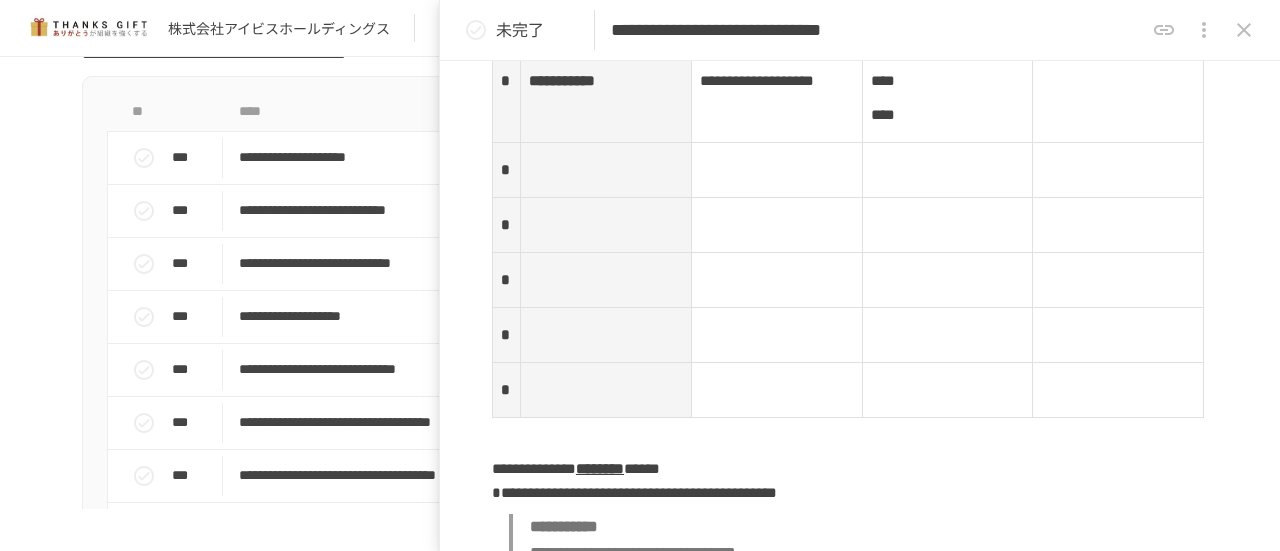 scroll, scrollTop: 2500, scrollLeft: 0, axis: vertical 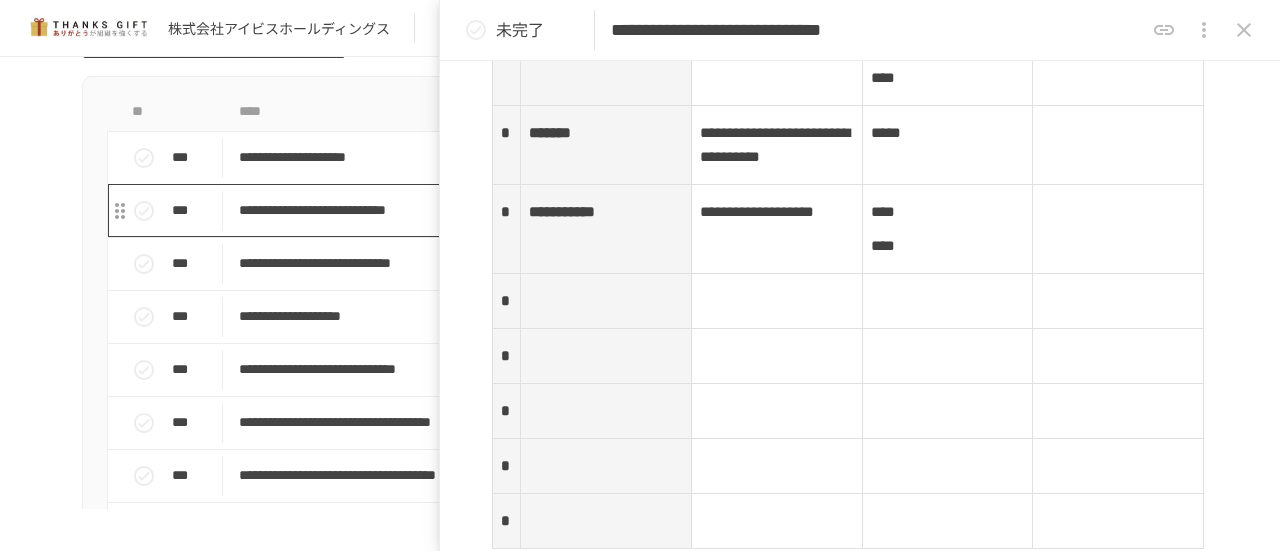 click on "**********" at bounding box center (598, 210) 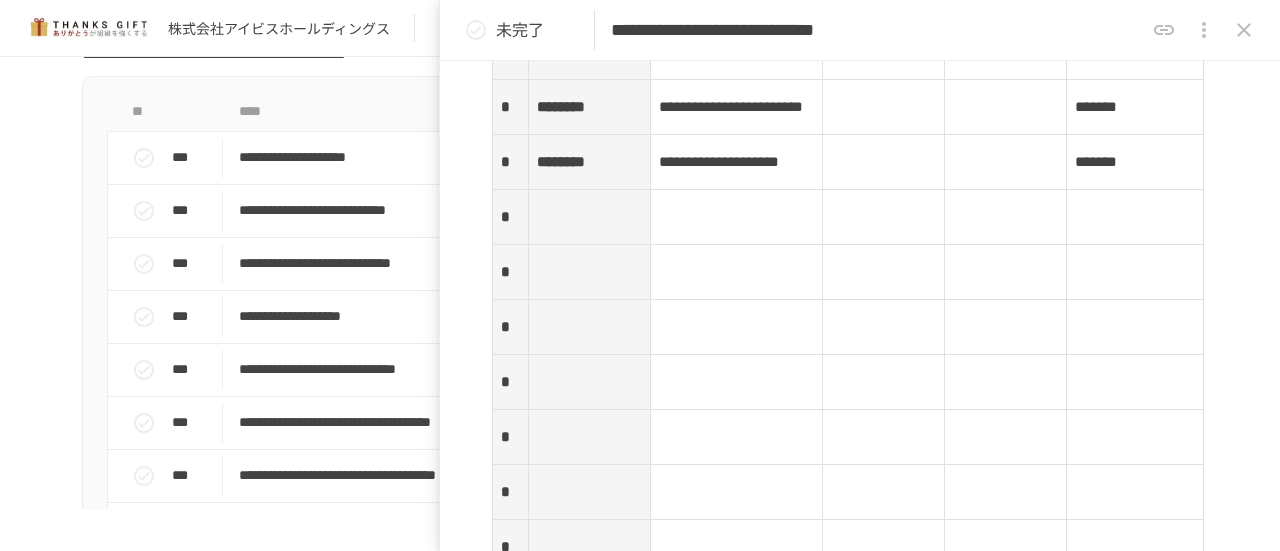 scroll, scrollTop: 3100, scrollLeft: 0, axis: vertical 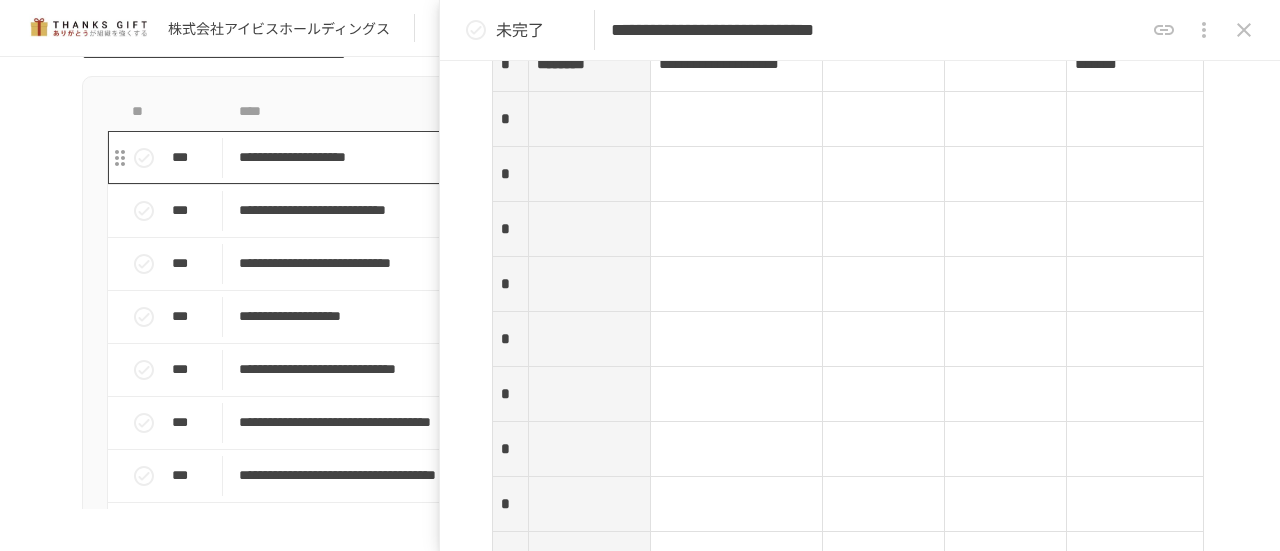 click on "**********" at bounding box center (598, 157) 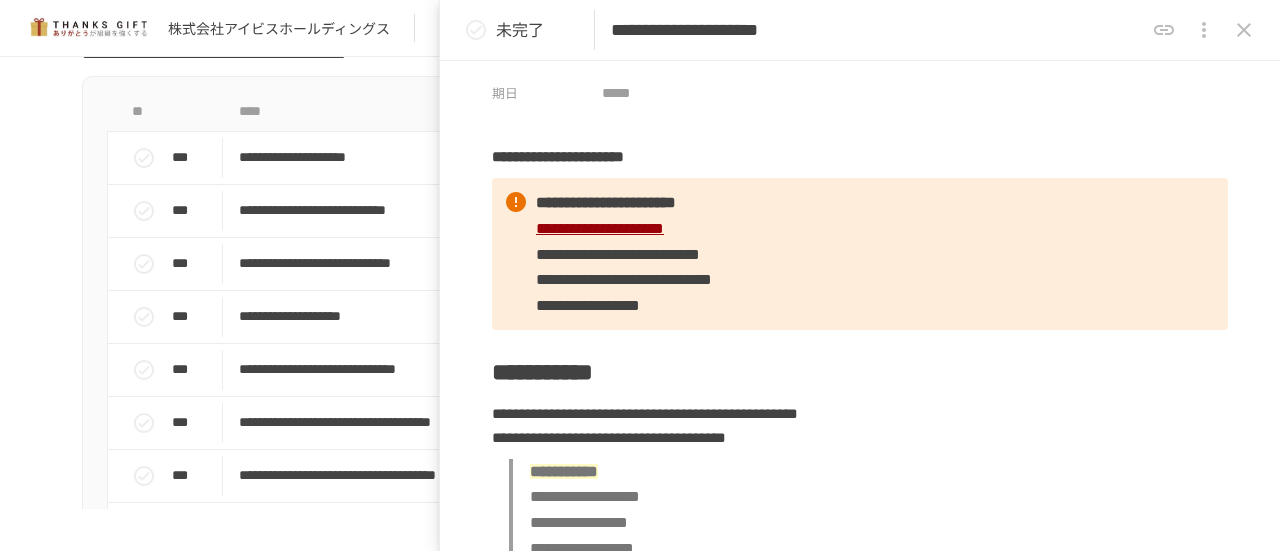 scroll, scrollTop: 21, scrollLeft: 0, axis: vertical 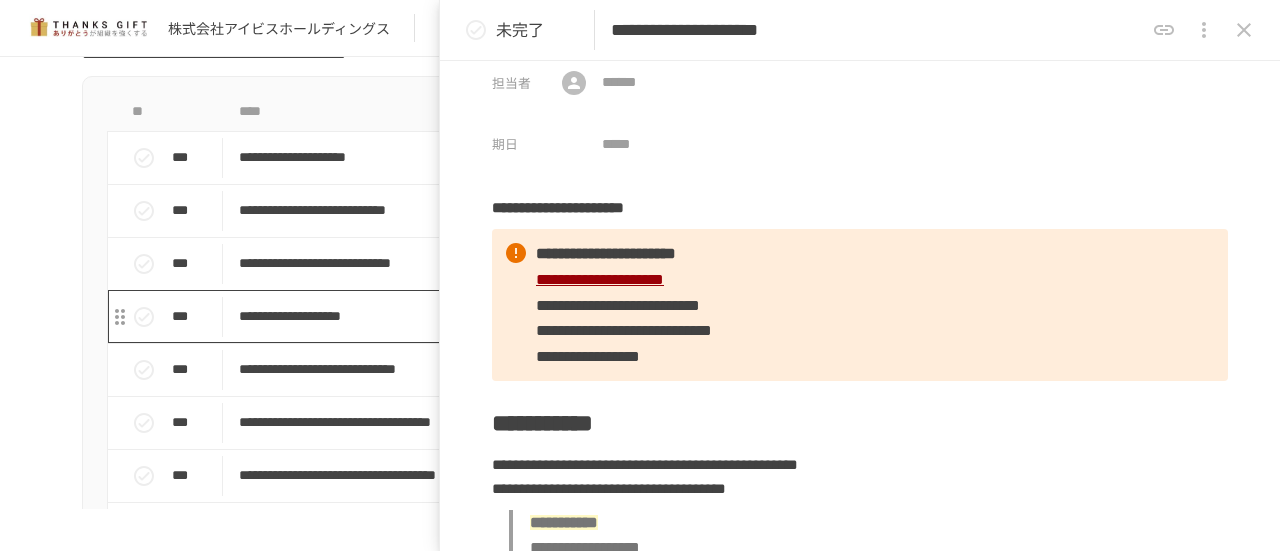 click on "**********" at bounding box center [598, 316] 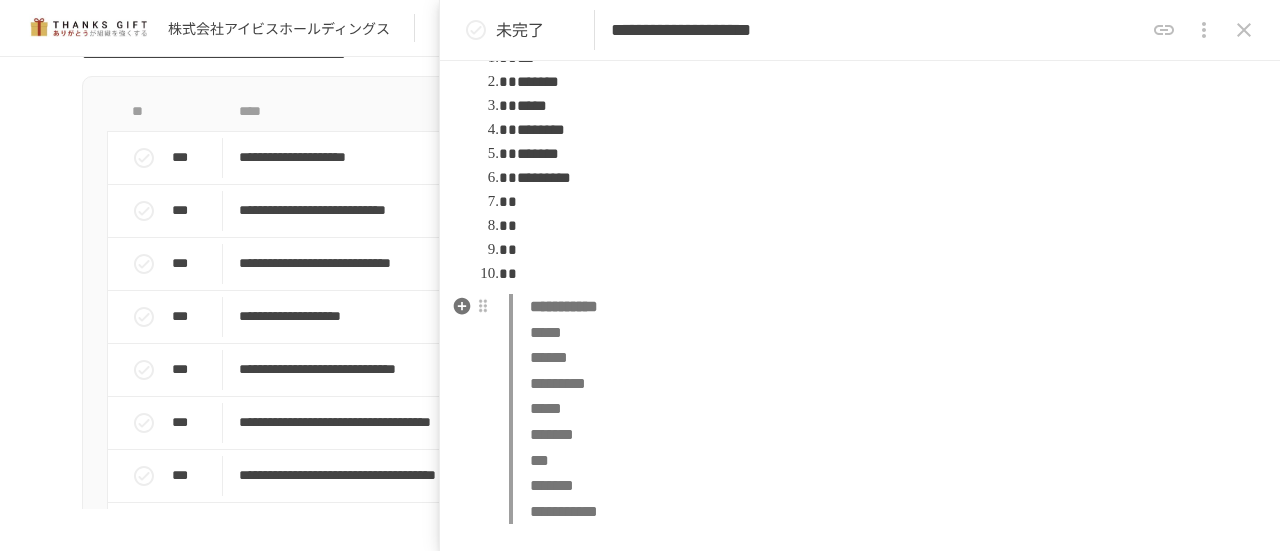 scroll, scrollTop: 900, scrollLeft: 0, axis: vertical 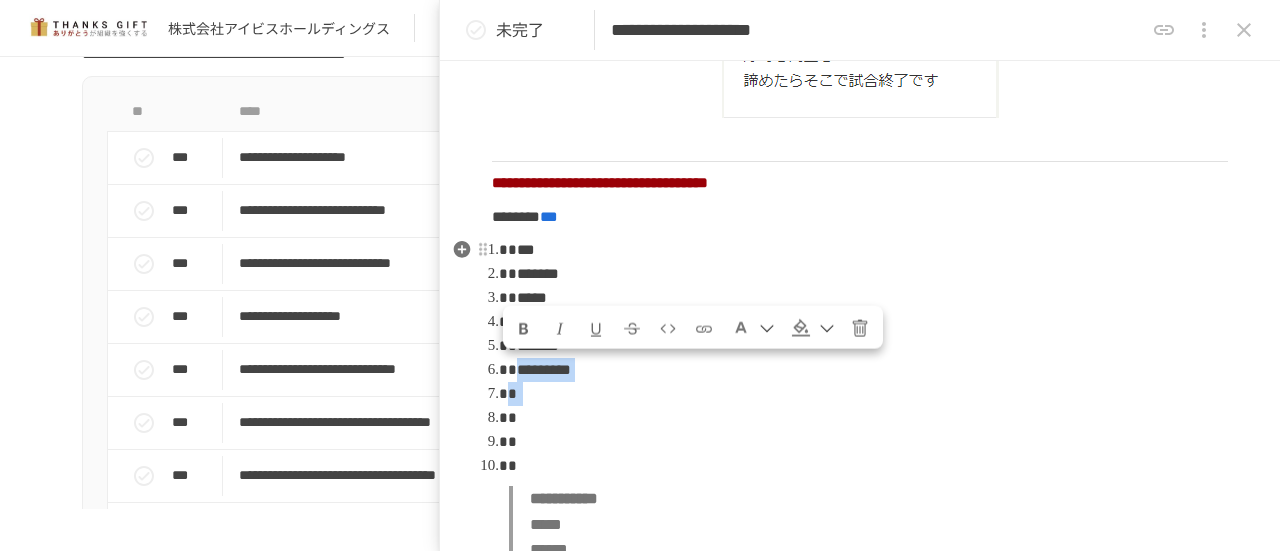 click on "*** ******* ***** ******** ******* *********" at bounding box center (868, 358) 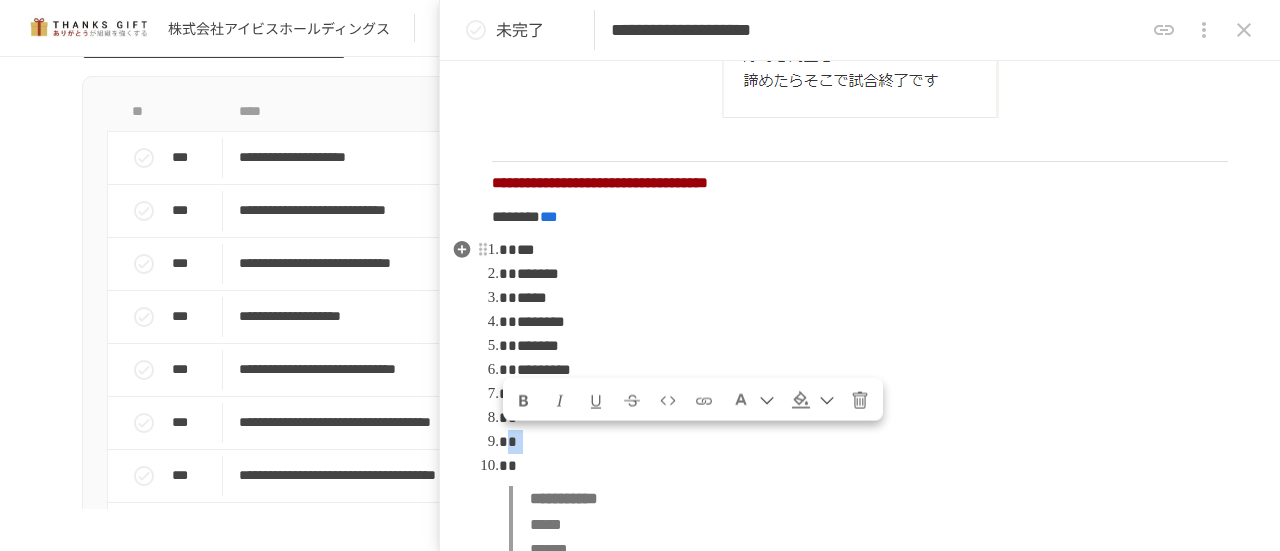 click on "**********" at bounding box center [860, 187] 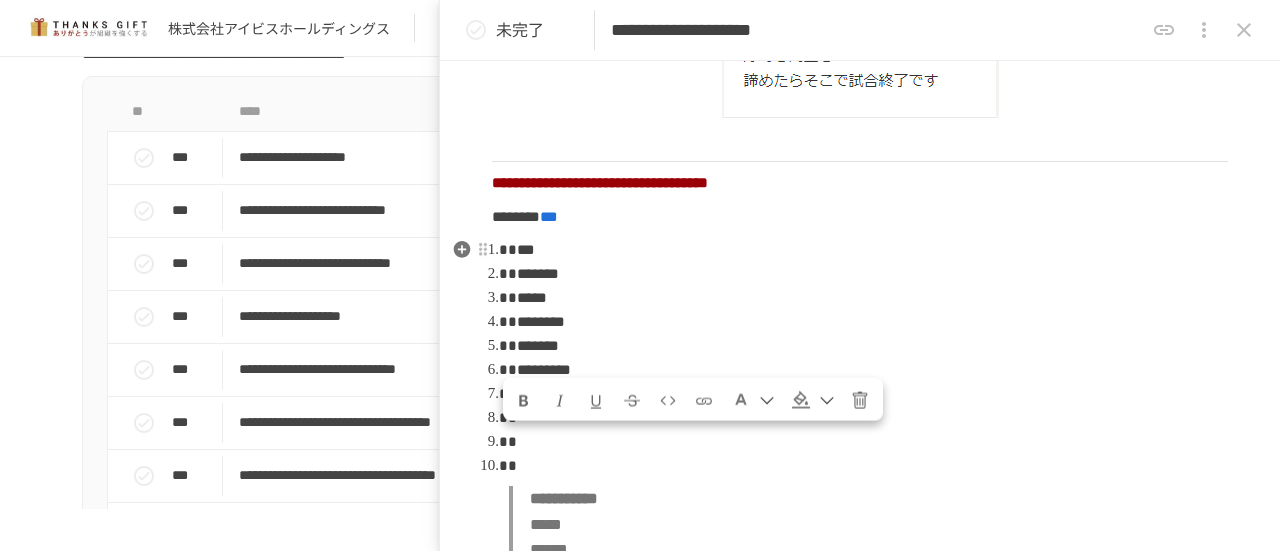click at bounding box center (515, 465) 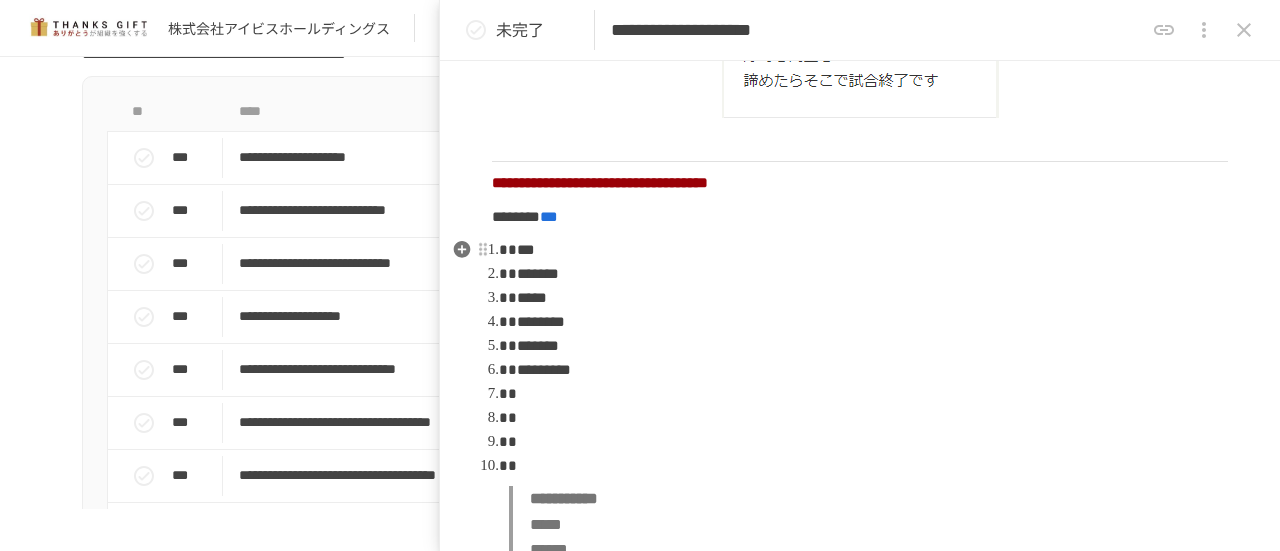 click at bounding box center [515, 441] 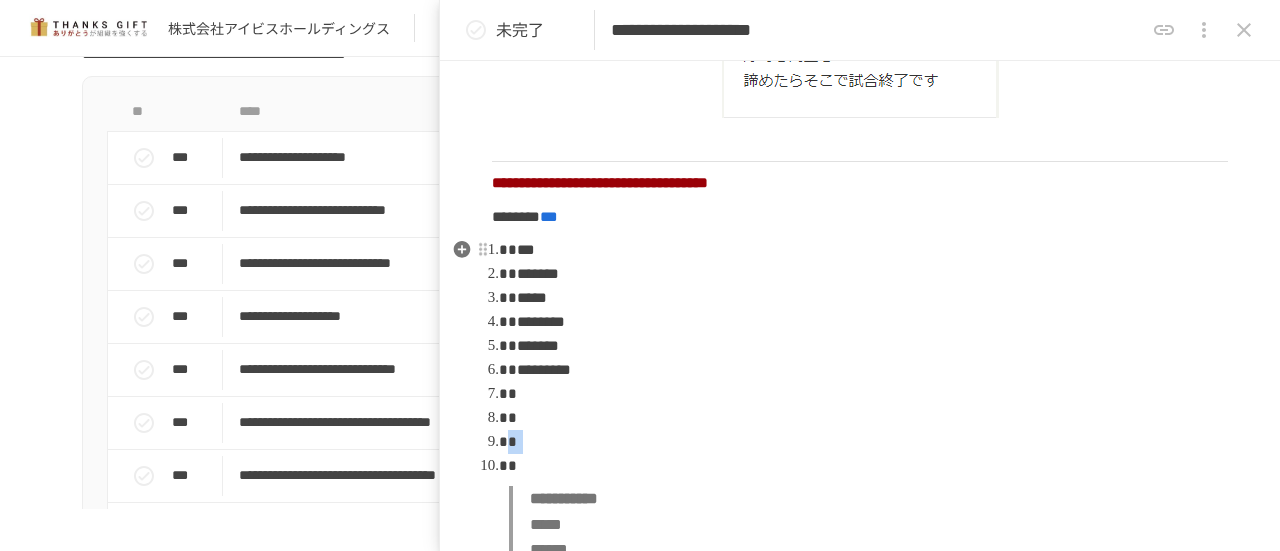 click at bounding box center (868, 418) 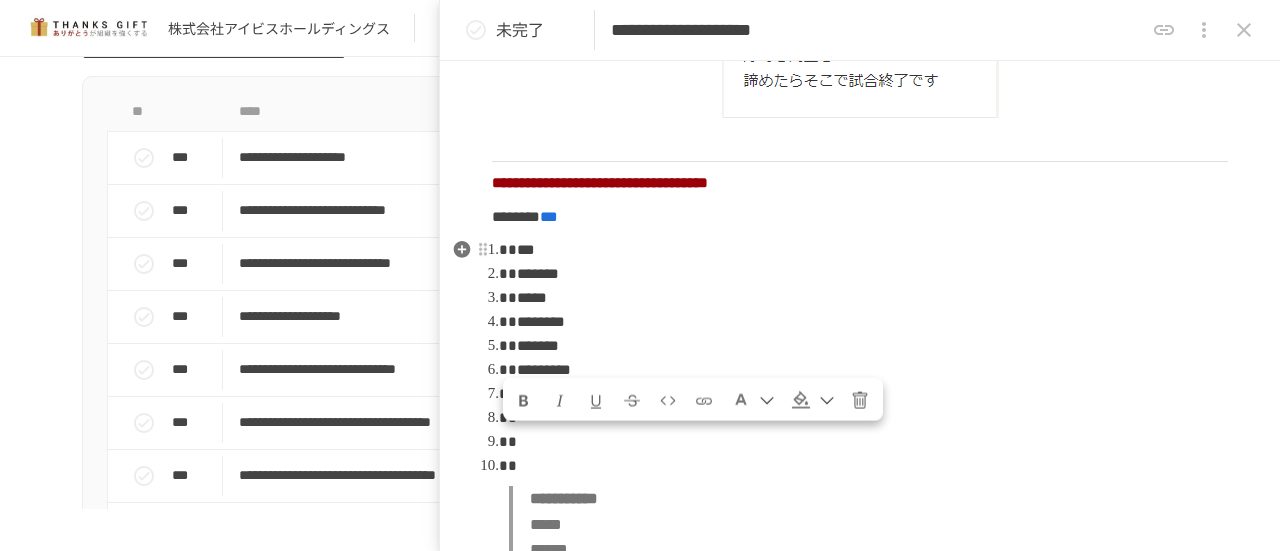 click at bounding box center (515, 465) 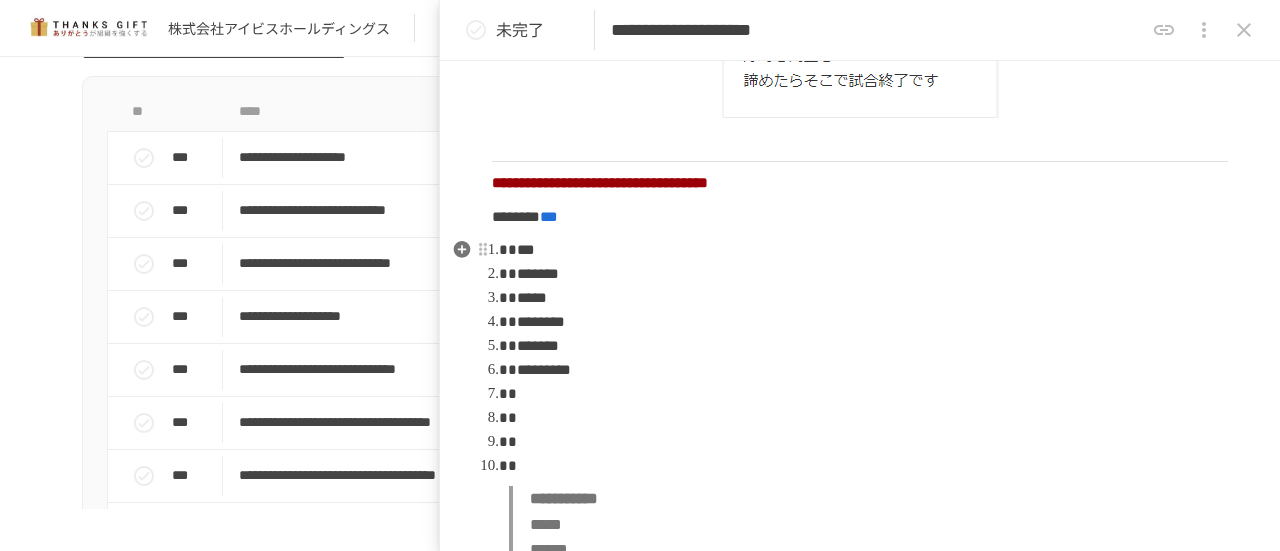 click at bounding box center (515, 465) 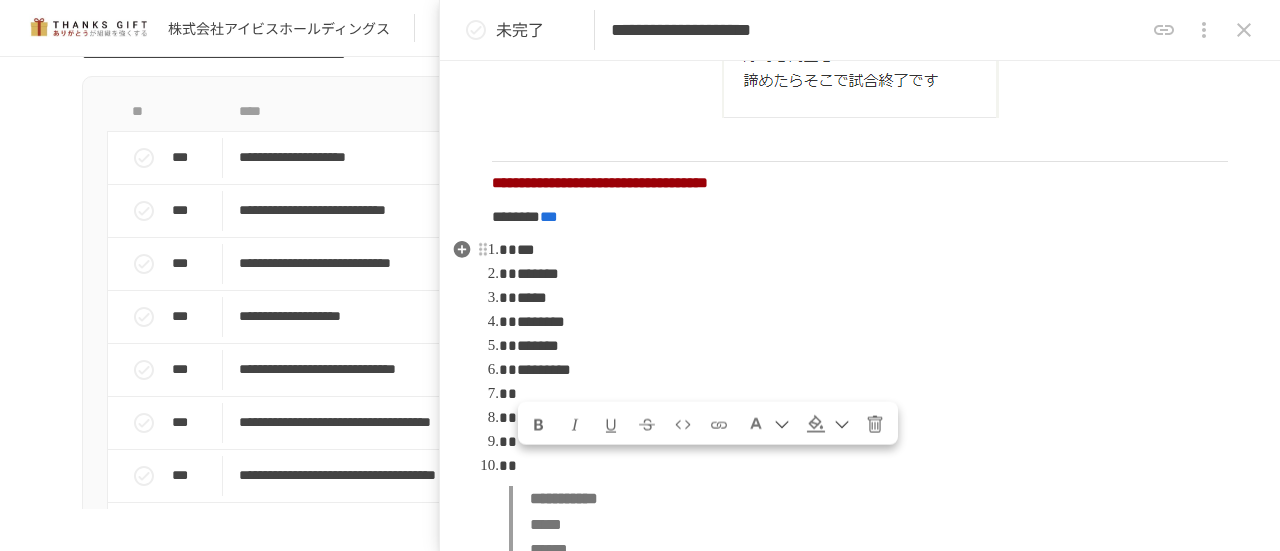 click at bounding box center [868, 394] 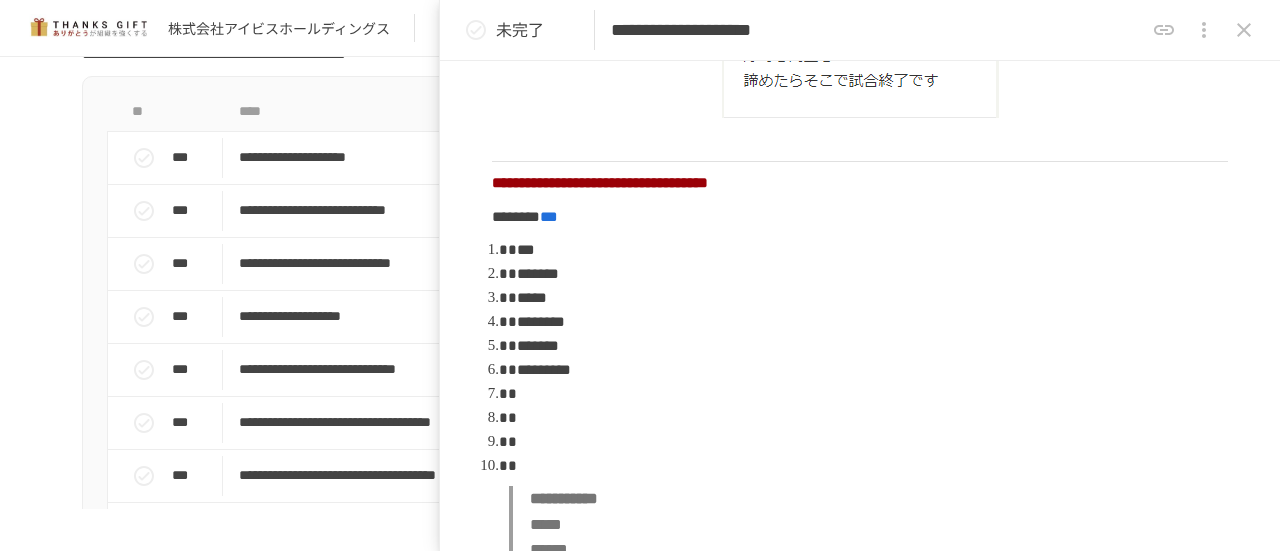 click at bounding box center (860, -69) 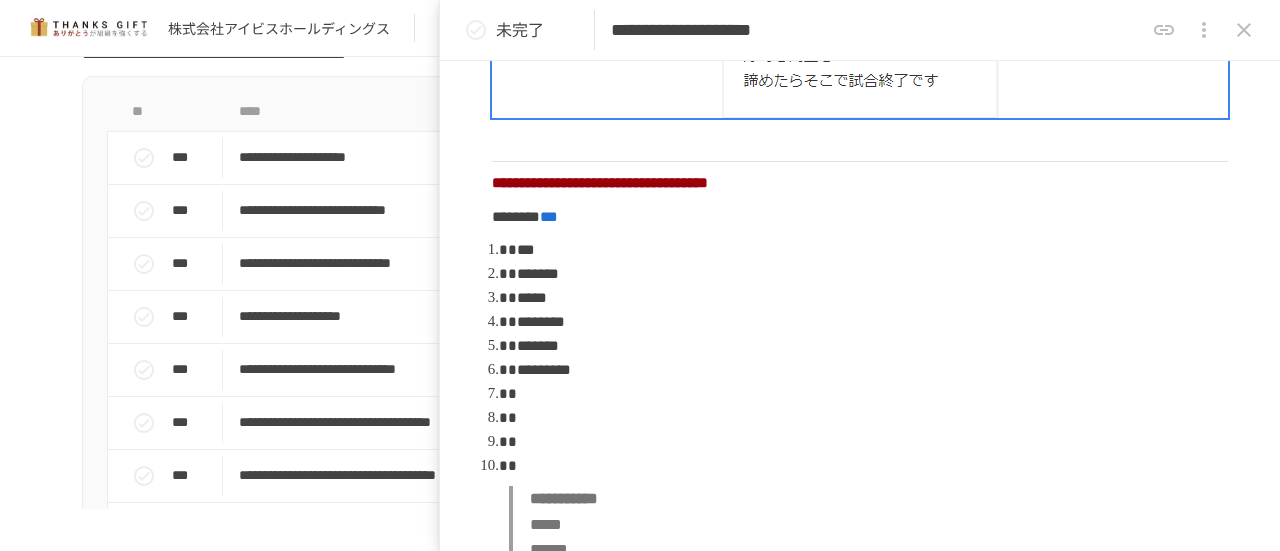 click on "****" at bounding box center [598, 112] 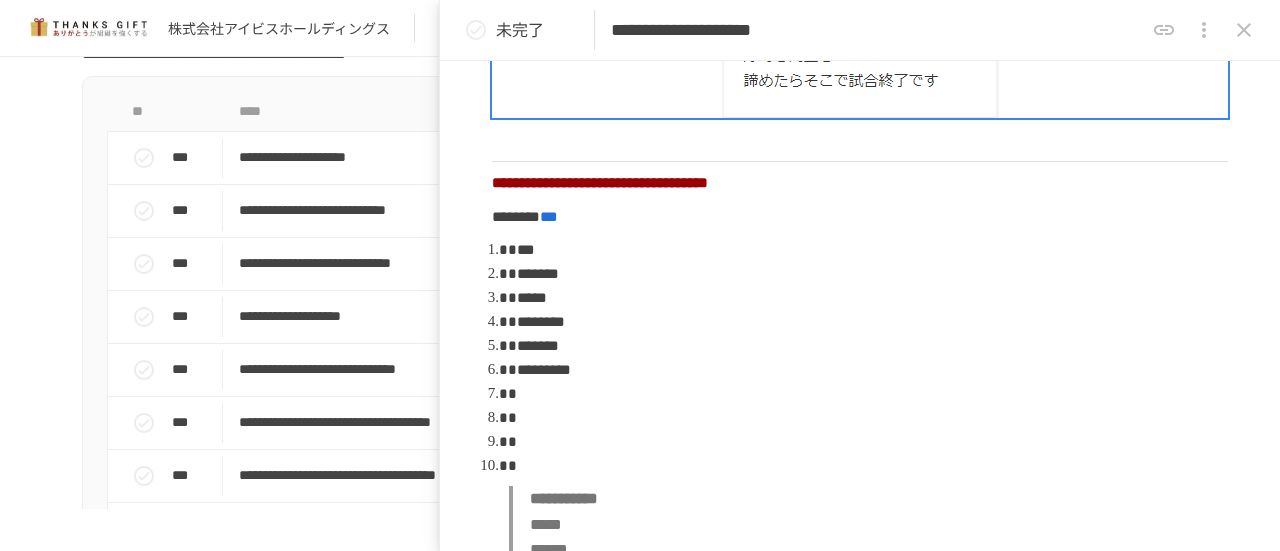 drag, startPoint x: 378, startPoint y: 175, endPoint x: 544, endPoint y: 137, distance: 170.29387 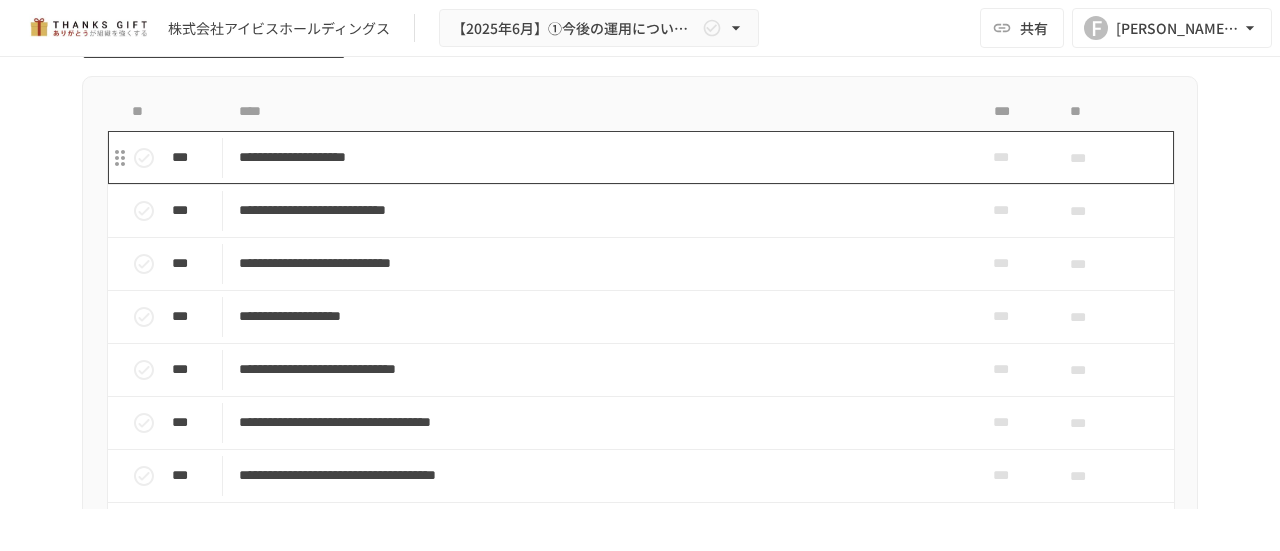 click on "**********" at bounding box center [598, 157] 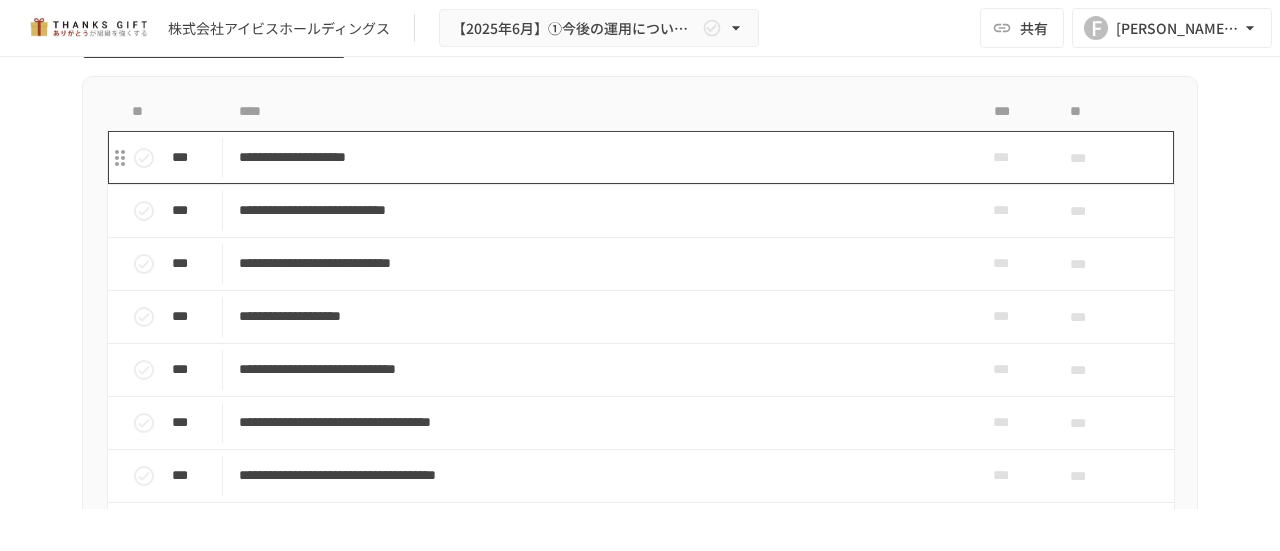 click on "**********" at bounding box center (598, 157) 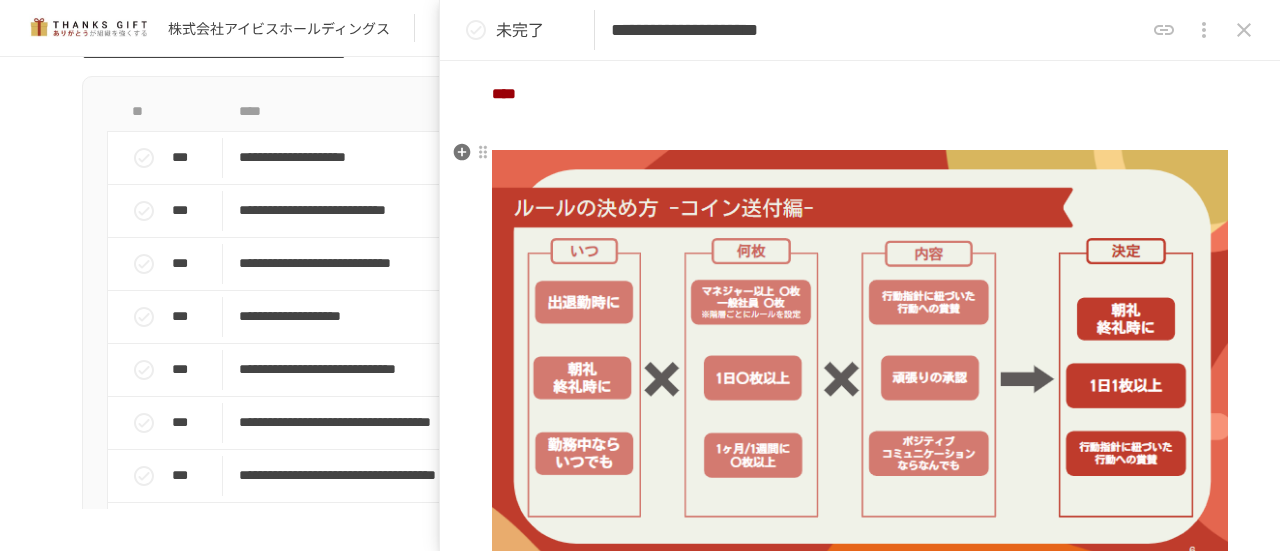 scroll, scrollTop: 921, scrollLeft: 0, axis: vertical 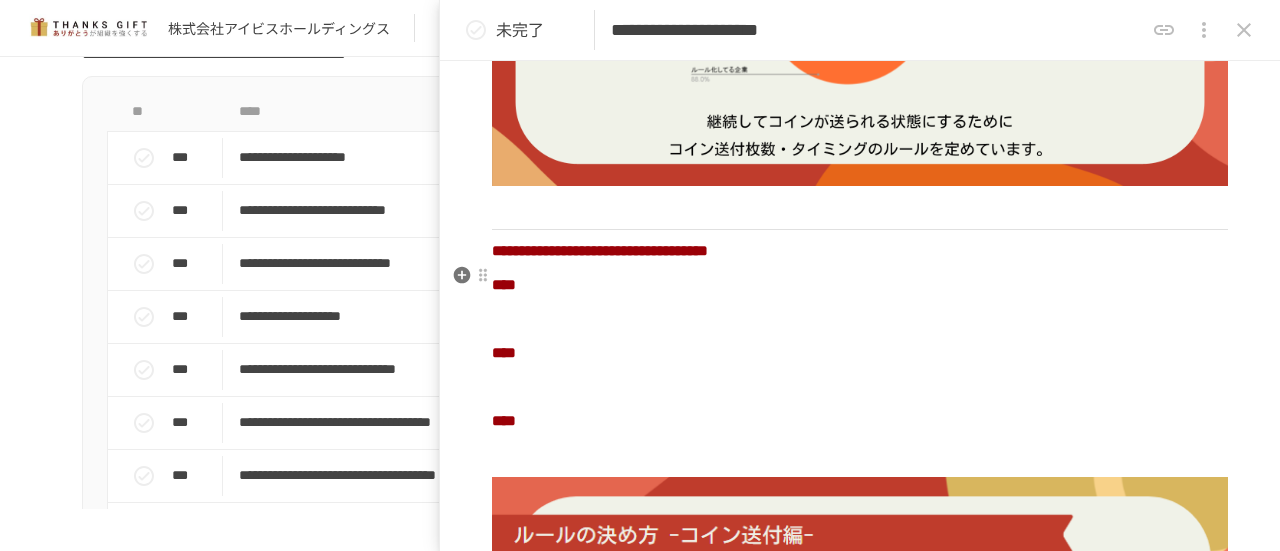 click on "**********" at bounding box center [860, 128] 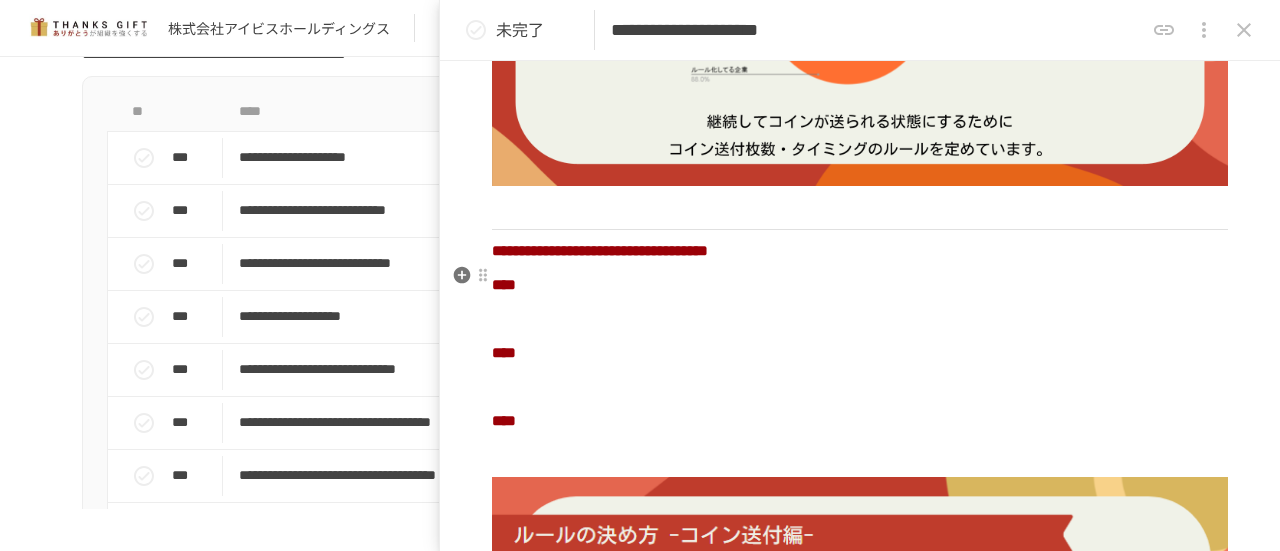 click on "****" at bounding box center (860, 285) 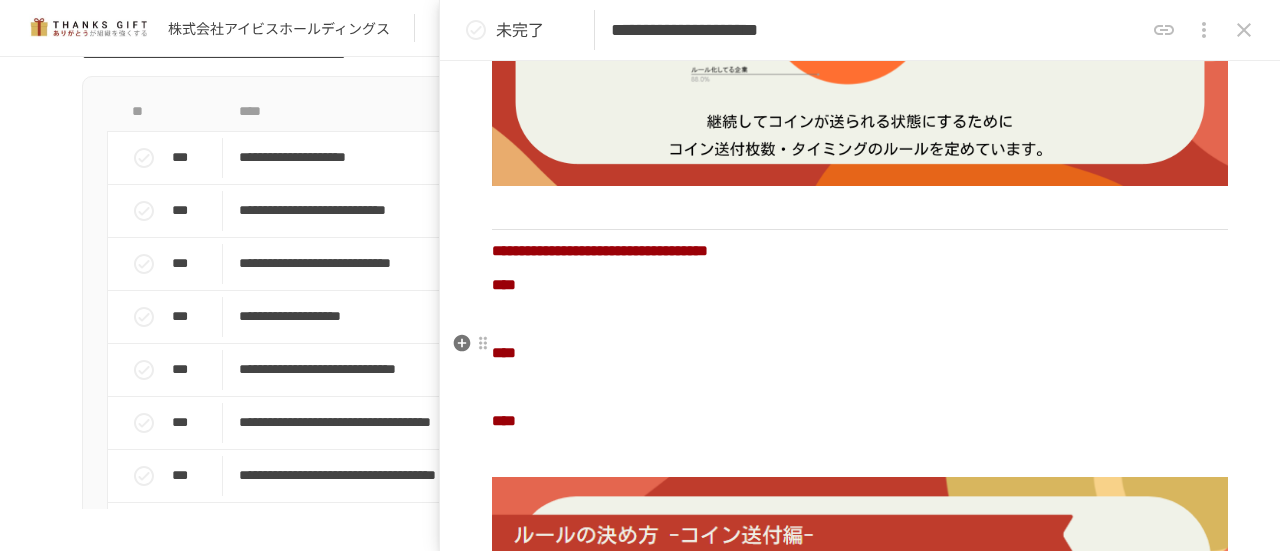 click on "****" at bounding box center [860, 353] 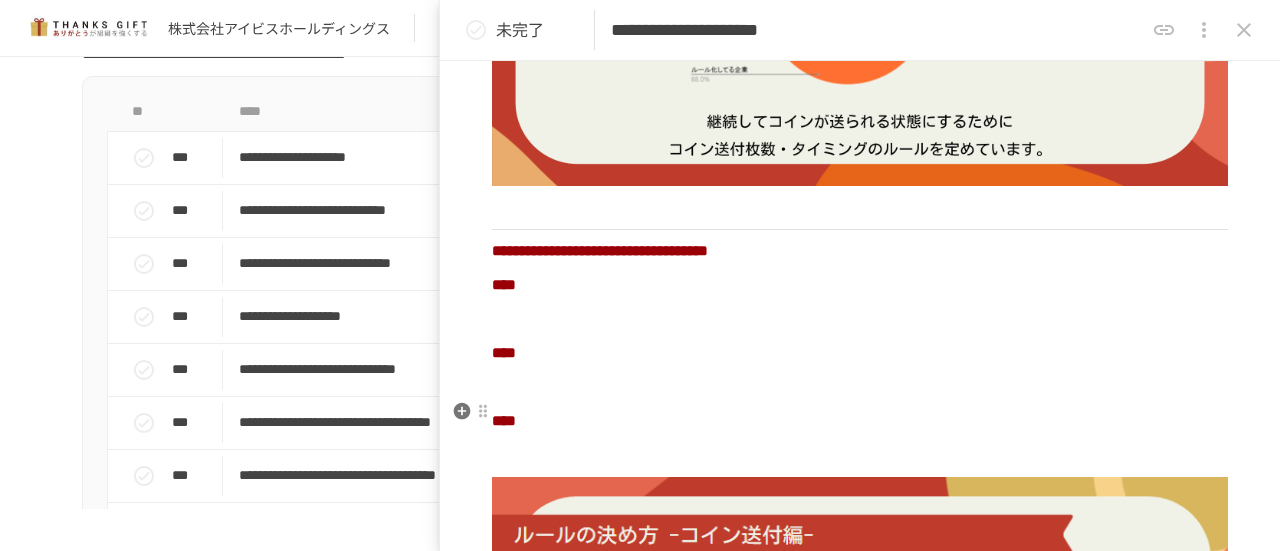 click on "****" at bounding box center (860, 421) 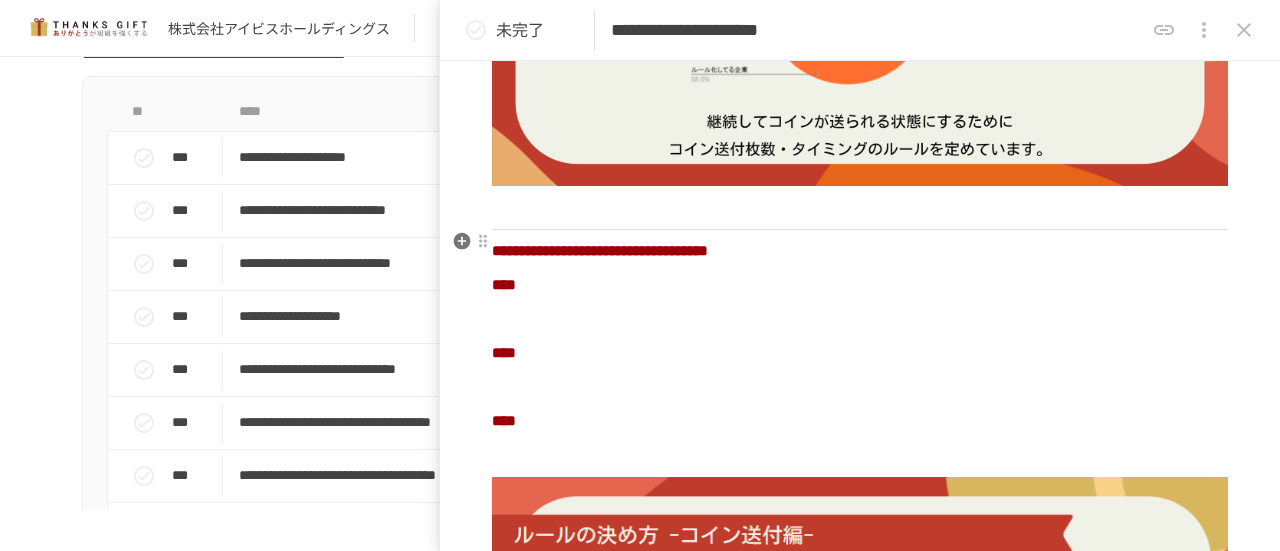 click on "**********" at bounding box center [860, 128] 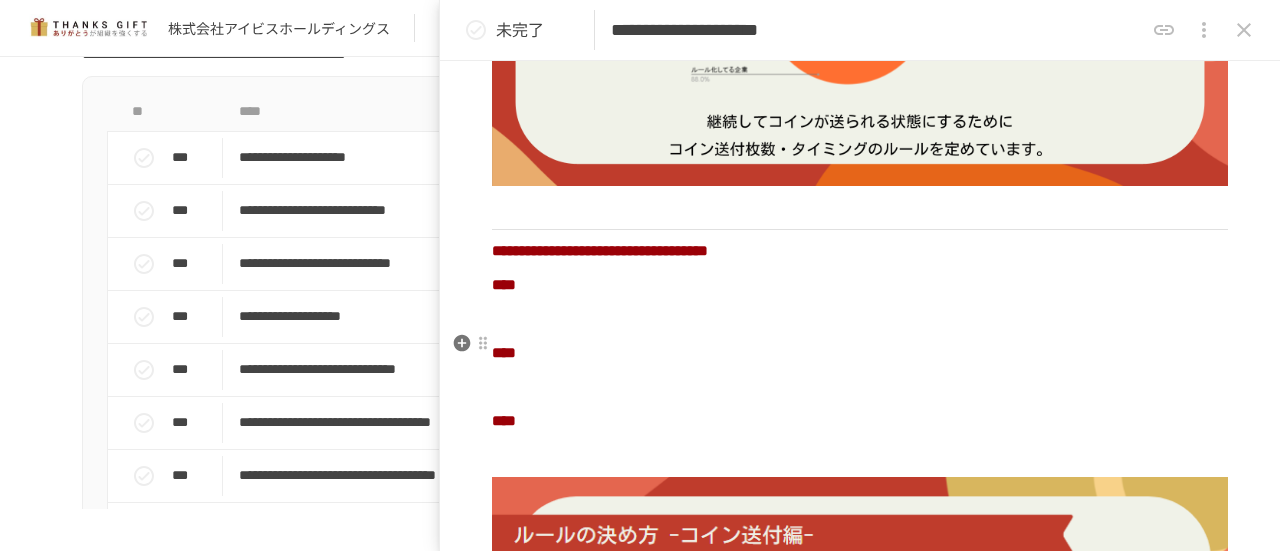 click on "**********" at bounding box center [860, 128] 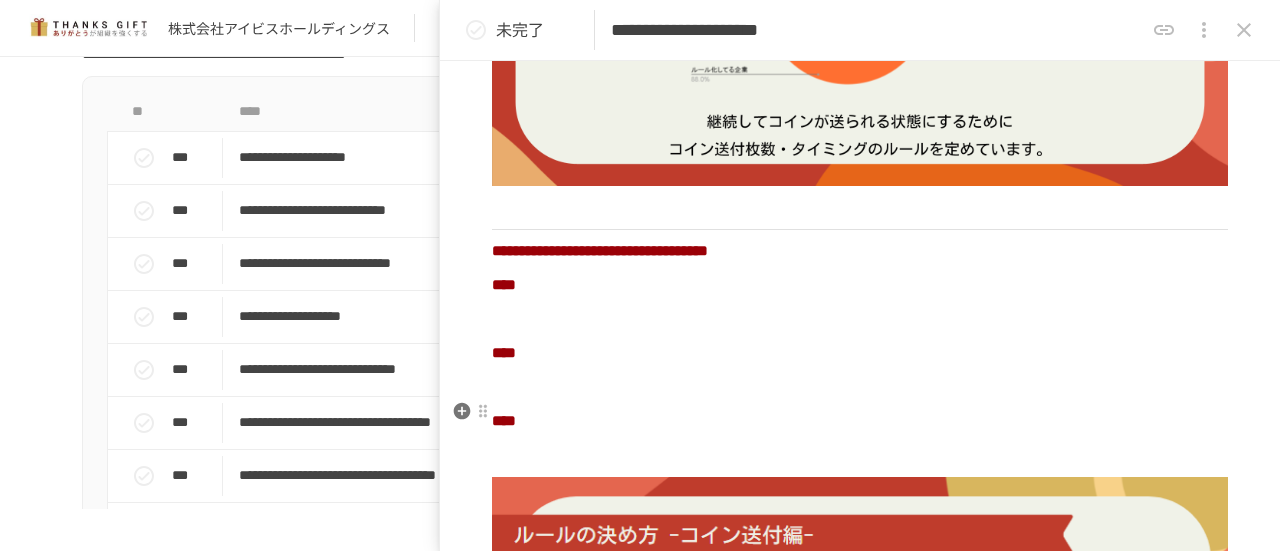 click on "****" at bounding box center [860, 421] 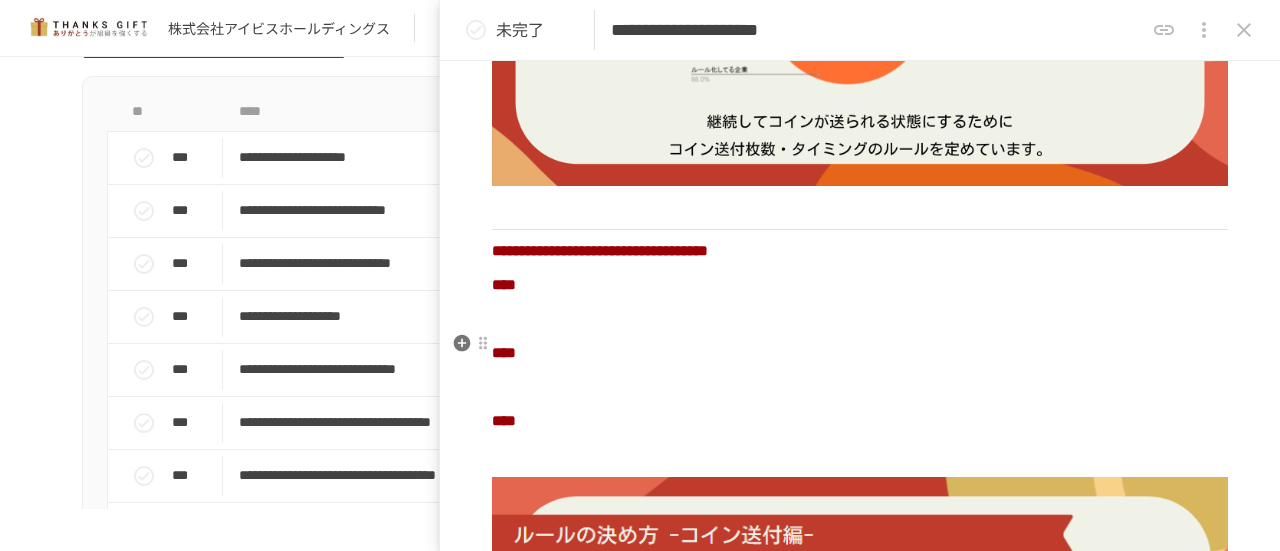click on "****" at bounding box center (860, 353) 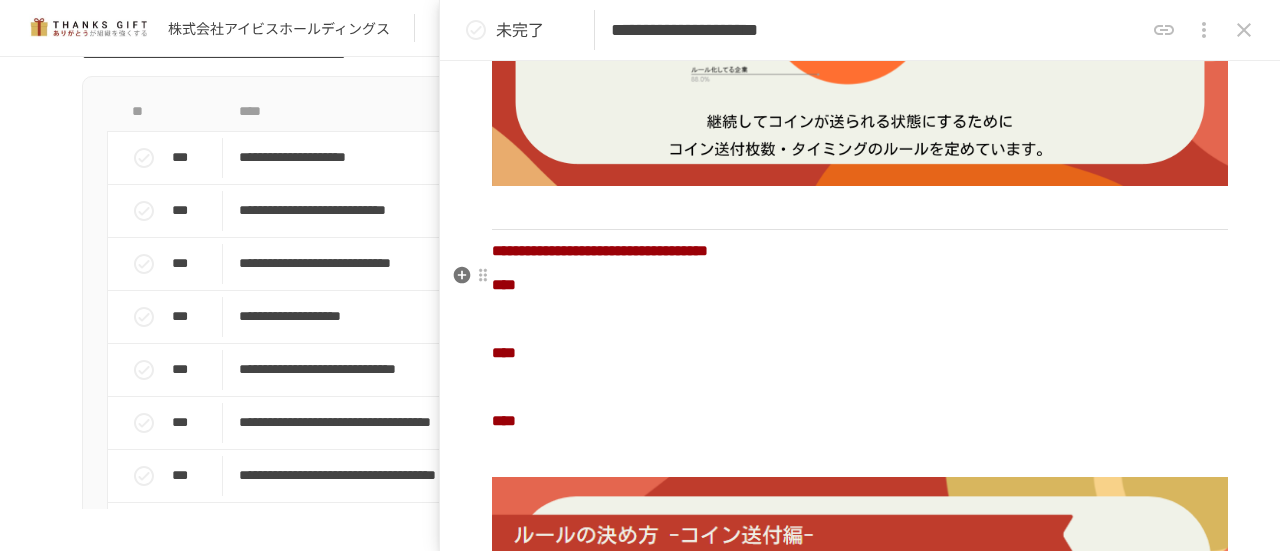 click on "**********" at bounding box center (860, 128) 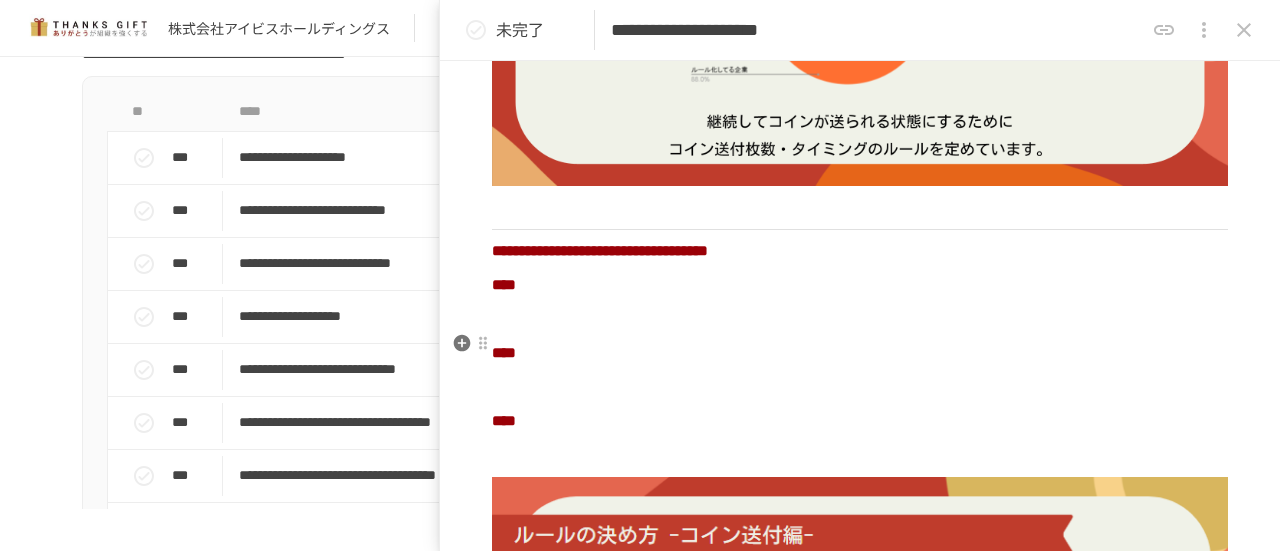 click on "****" at bounding box center [860, 353] 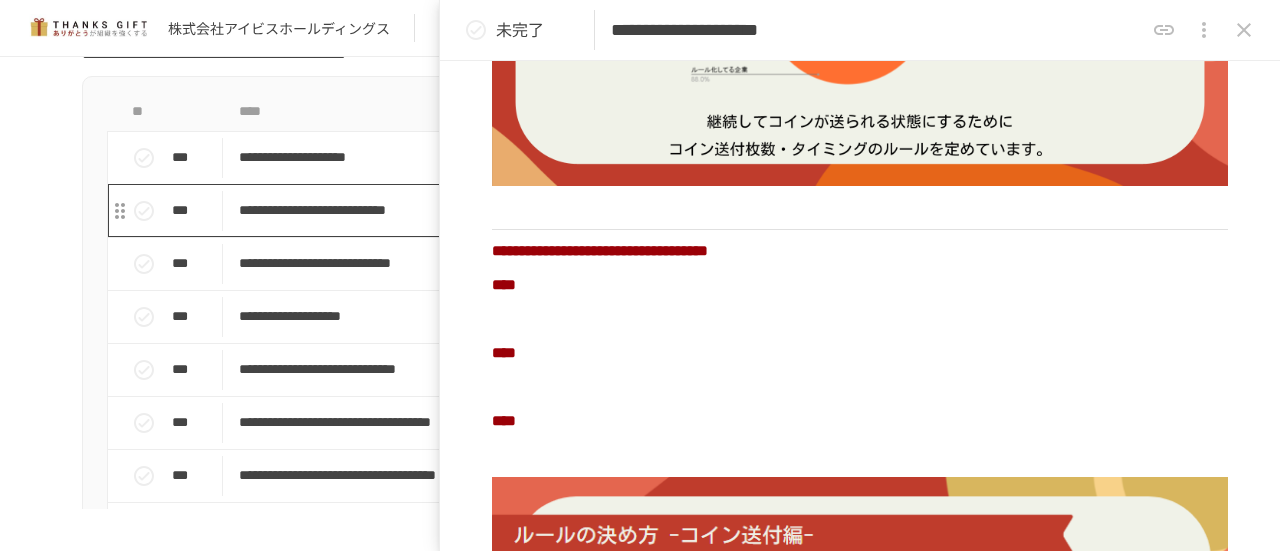 click on "**********" at bounding box center (598, 210) 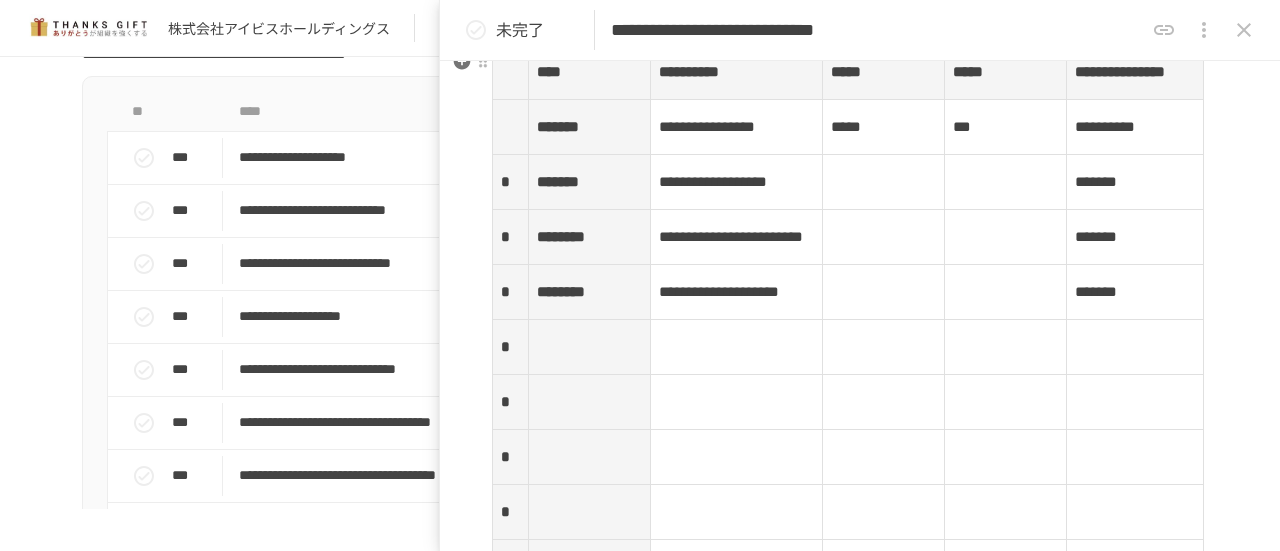 scroll, scrollTop: 2900, scrollLeft: 0, axis: vertical 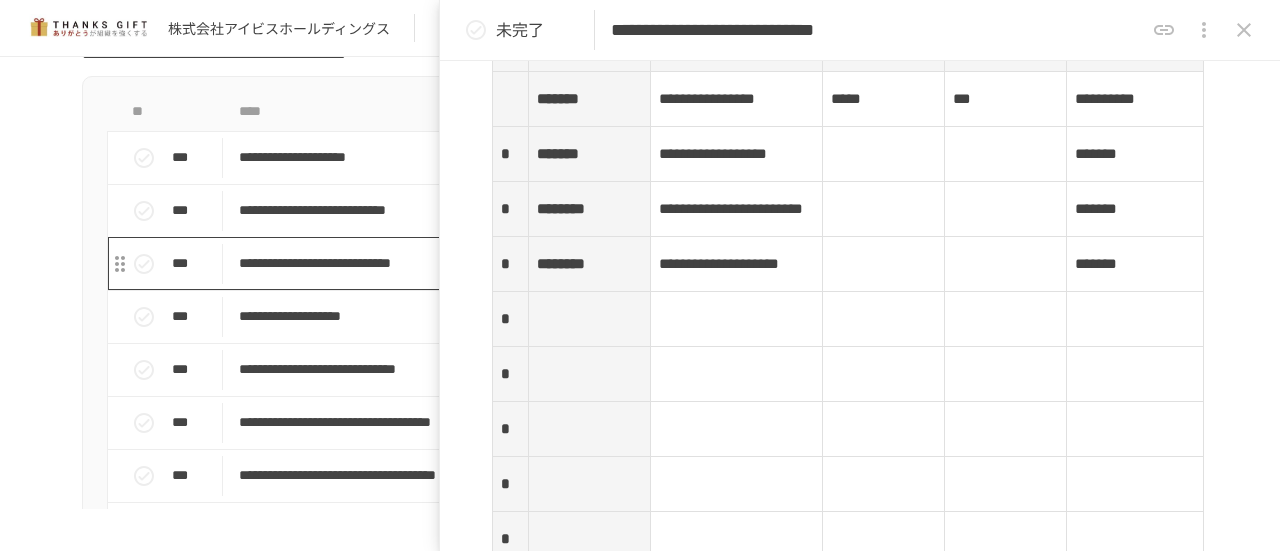 click on "**********" at bounding box center (598, 263) 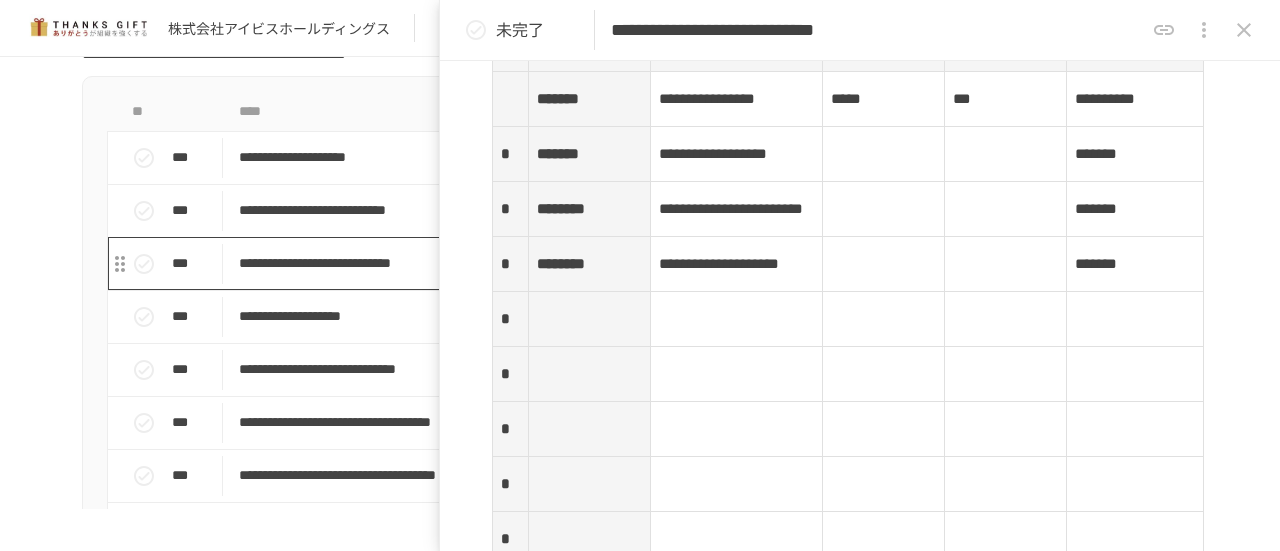 click on "**********" at bounding box center (598, 263) 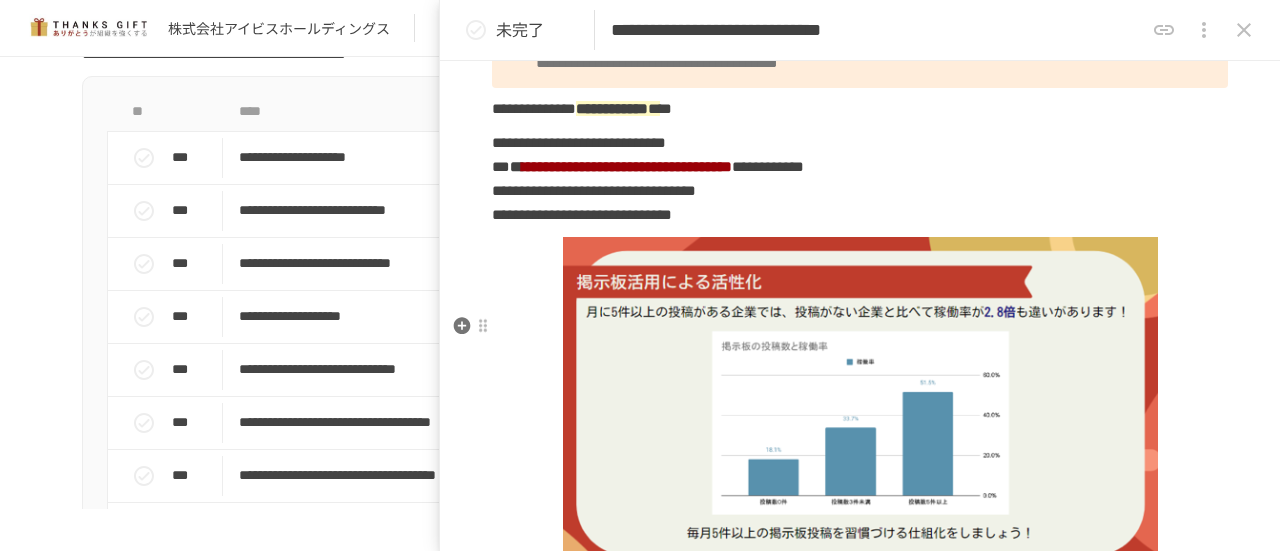 scroll, scrollTop: 400, scrollLeft: 0, axis: vertical 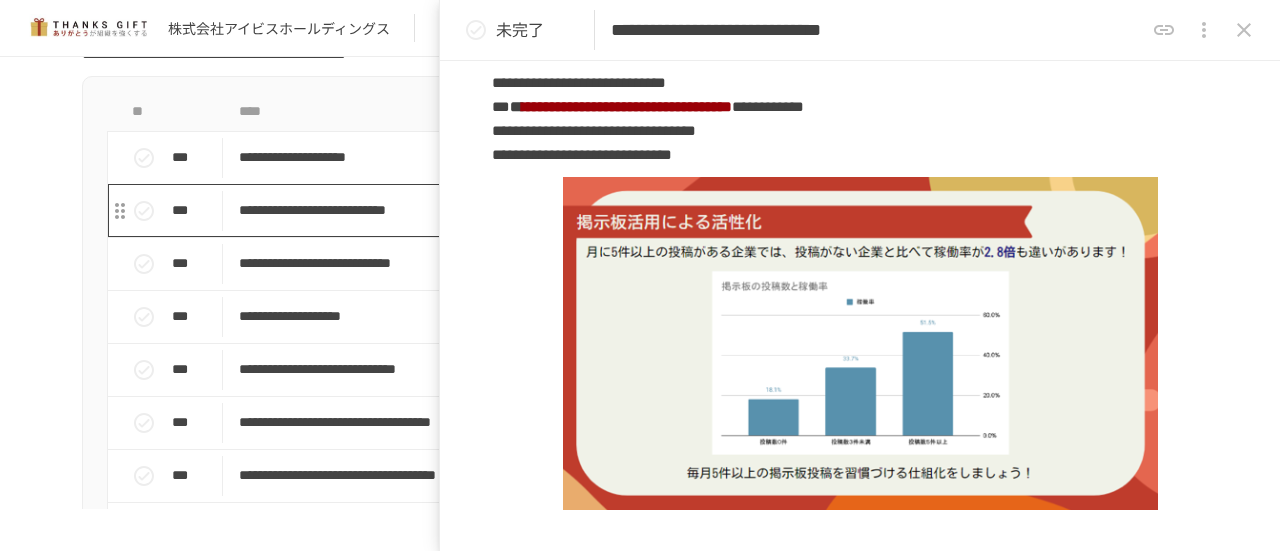 click on "**********" at bounding box center (598, 210) 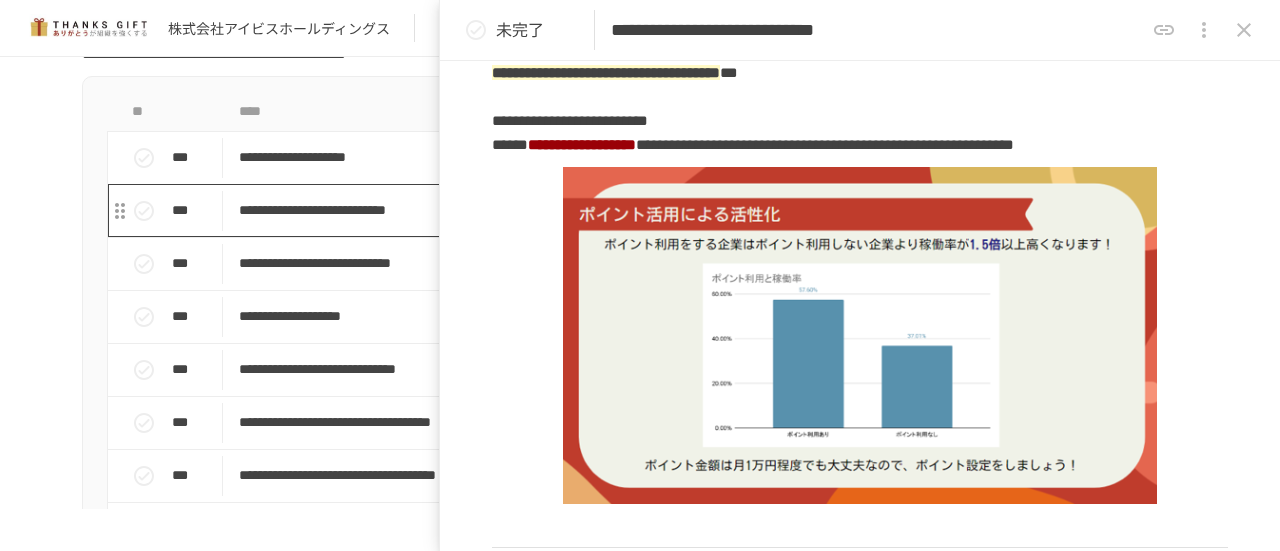 type on "**********" 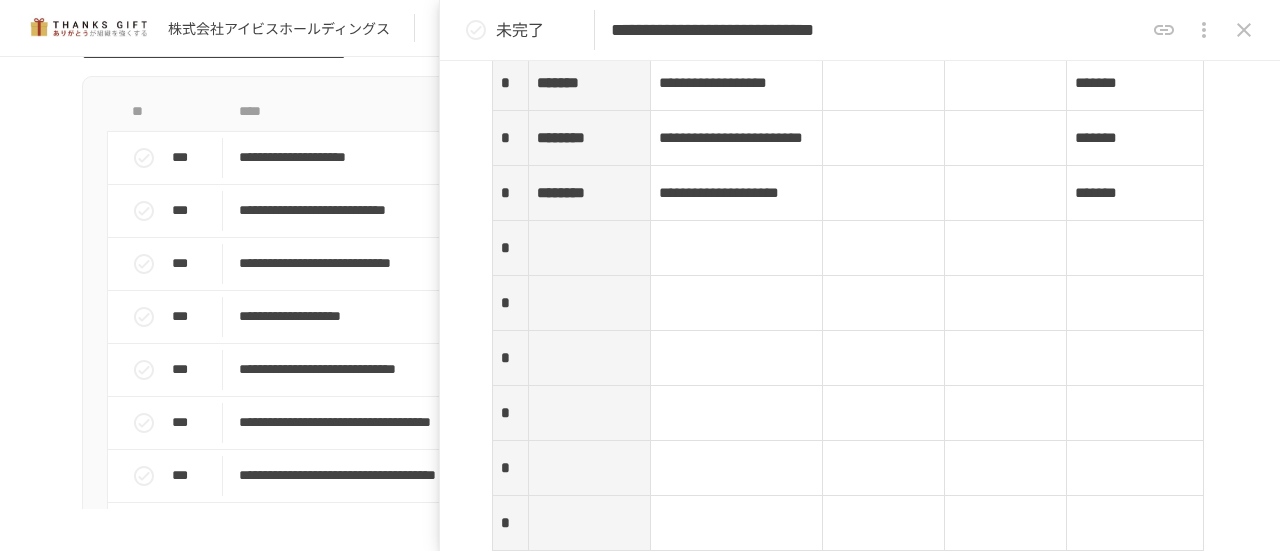scroll, scrollTop: 2900, scrollLeft: 0, axis: vertical 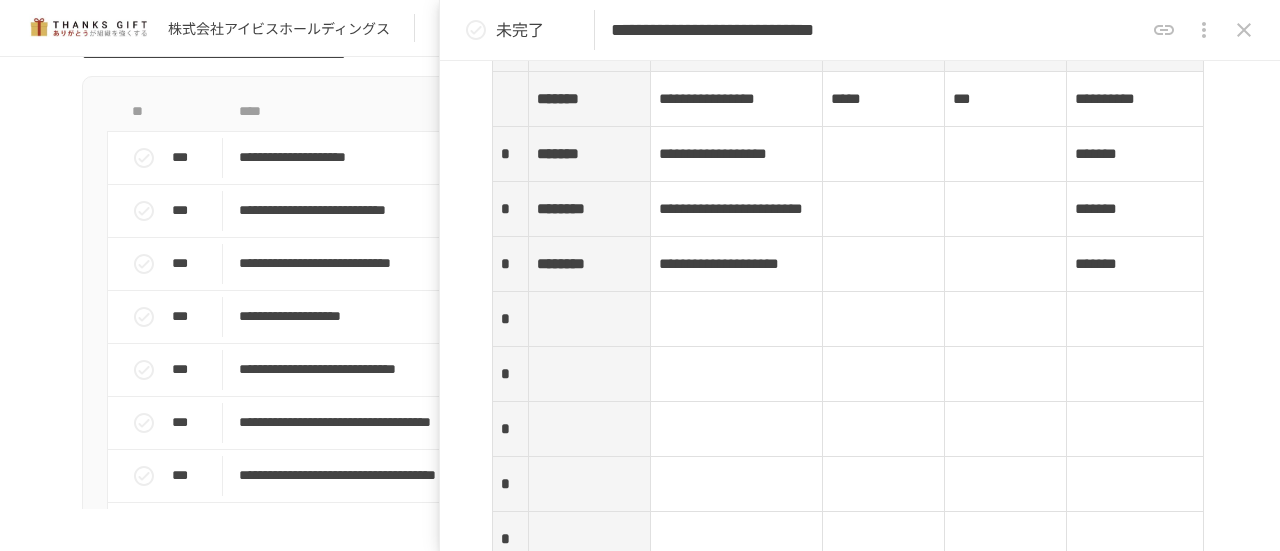 click on "**********" at bounding box center (713, 153) 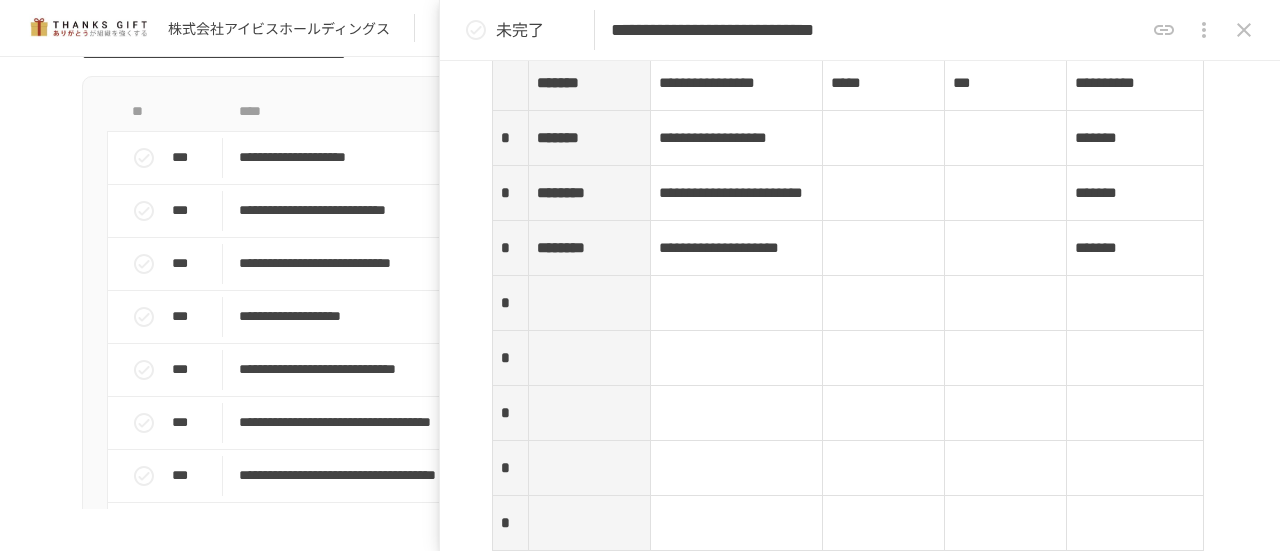 scroll, scrollTop: 2960, scrollLeft: 0, axis: vertical 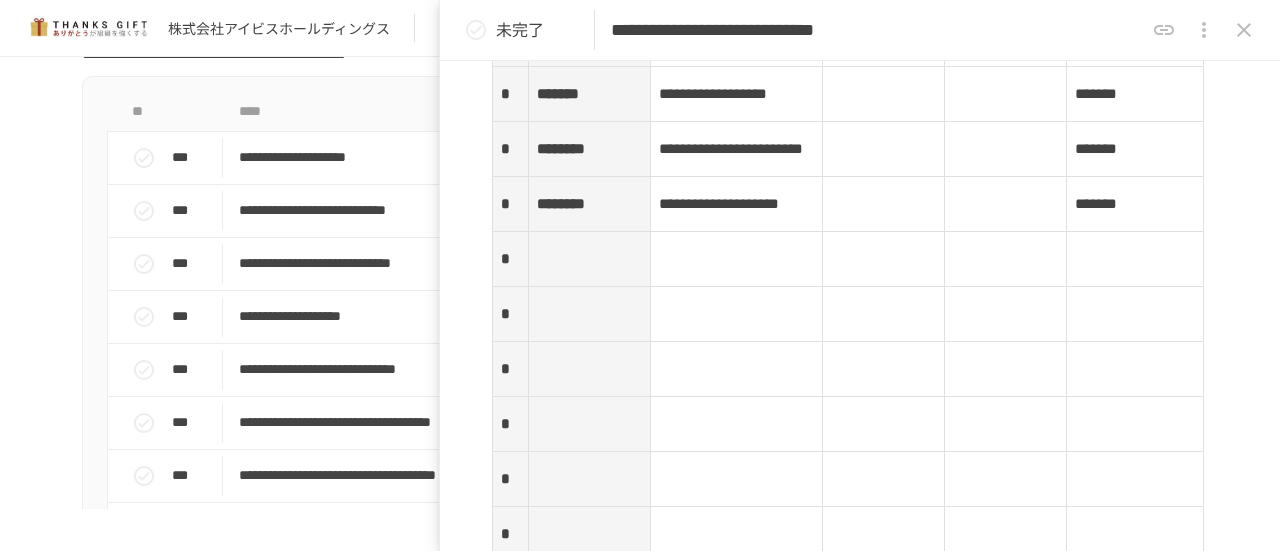 click at bounding box center [589, 259] 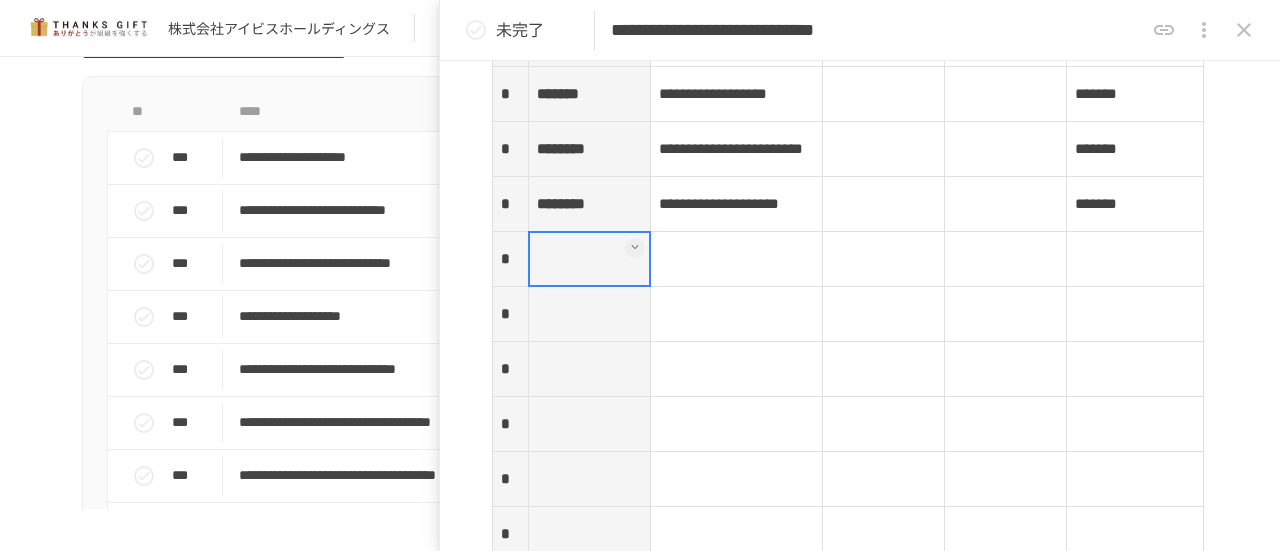 click at bounding box center [589, 259] 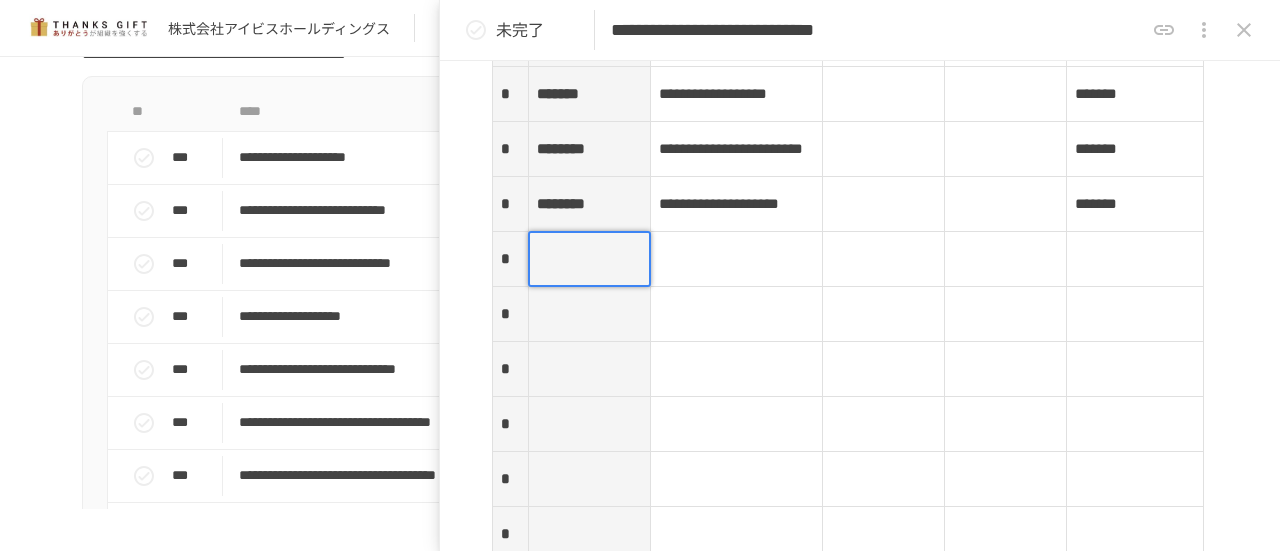 click at bounding box center [736, 259] 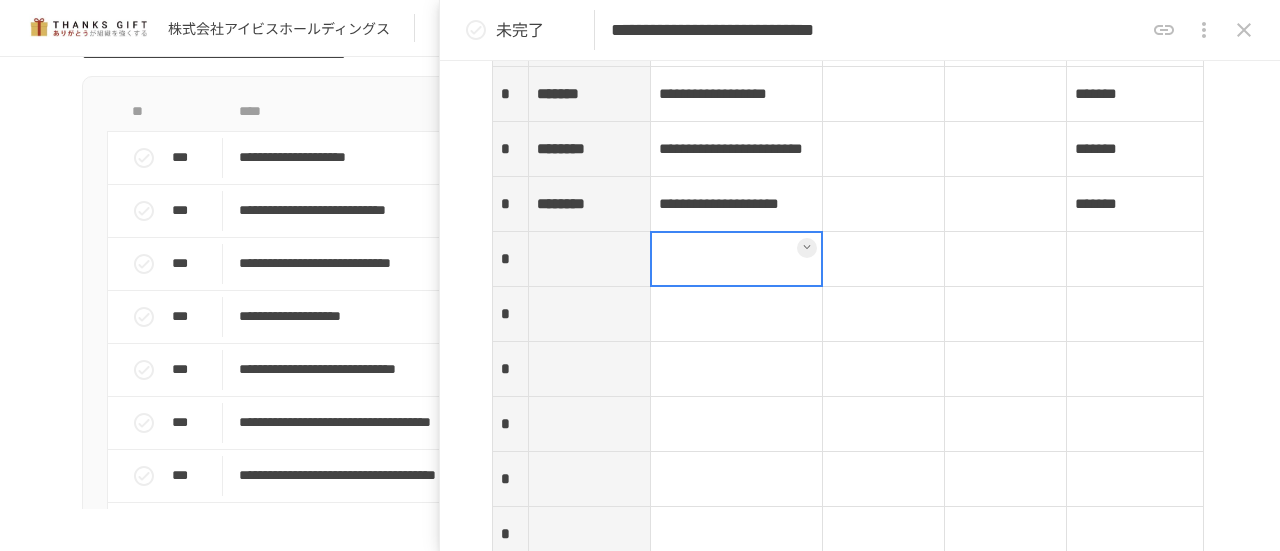 click at bounding box center (737, 259) 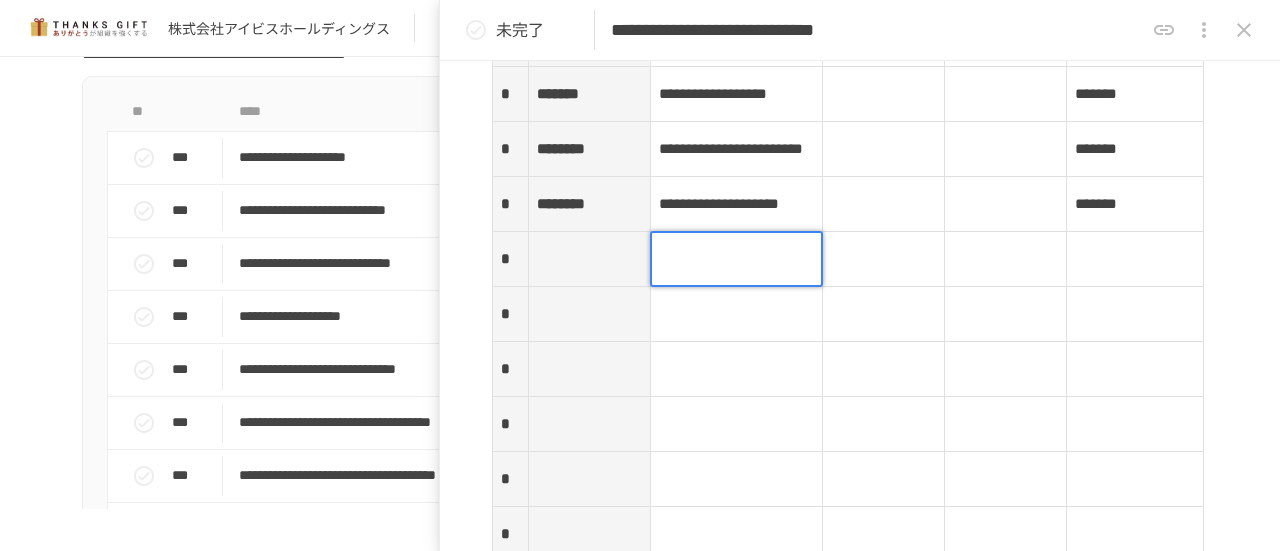 click at bounding box center (737, 259) 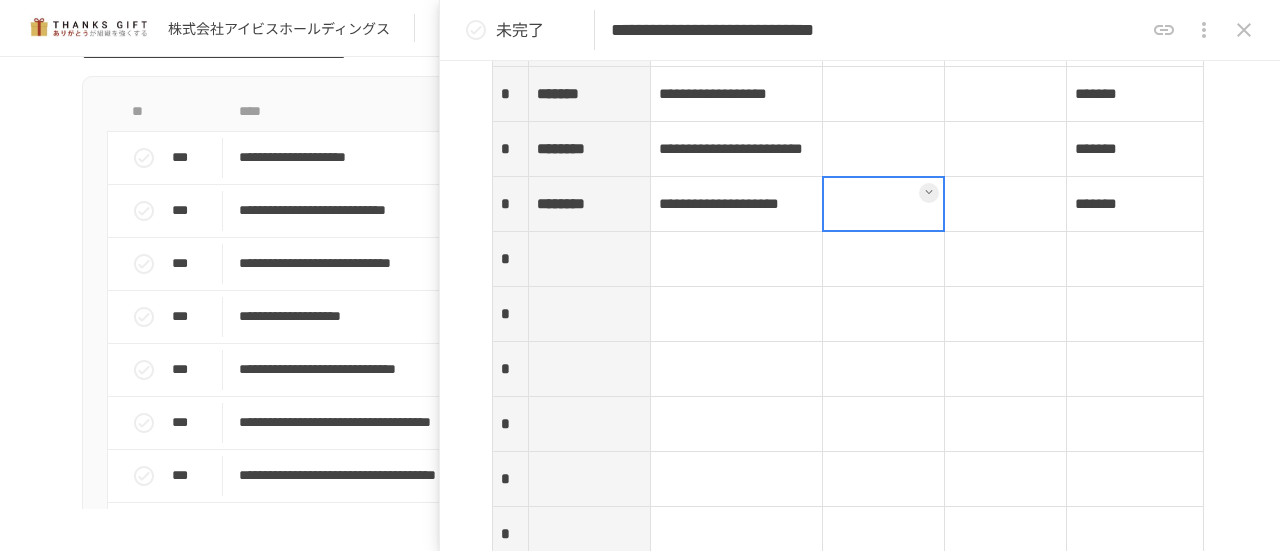 click at bounding box center [884, 259] 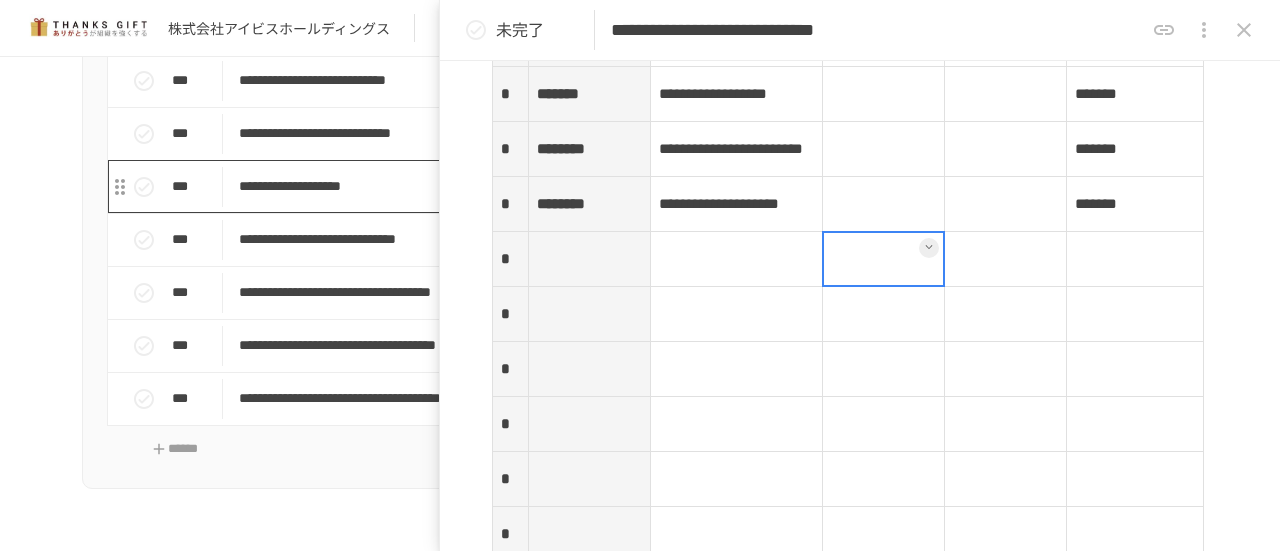 scroll, scrollTop: 8000, scrollLeft: 0, axis: vertical 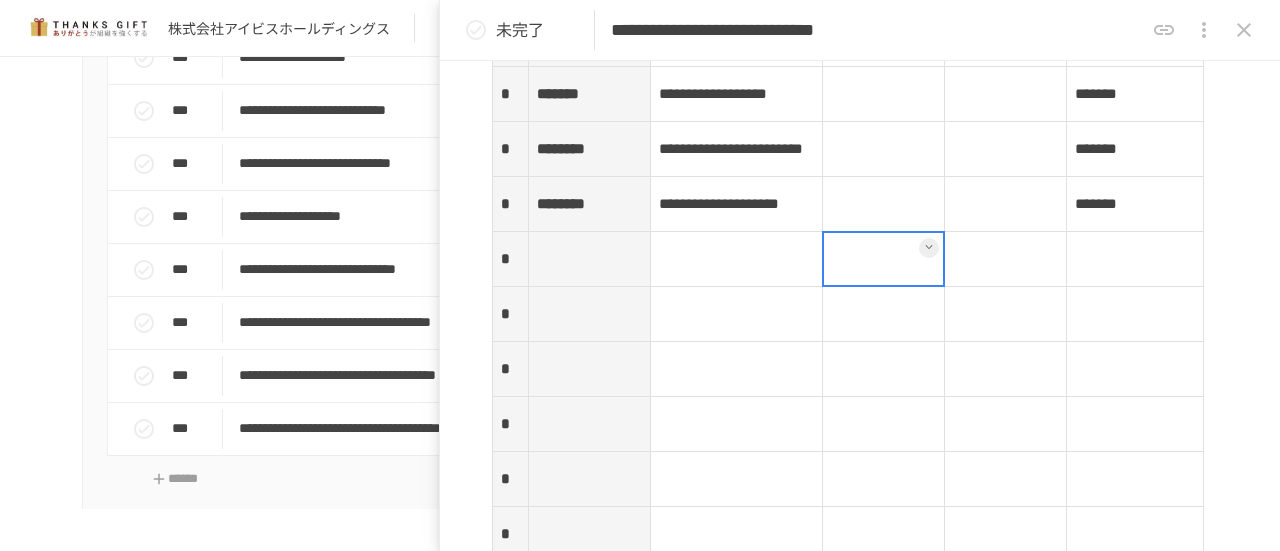 click on "**********" at bounding box center [640, -696] 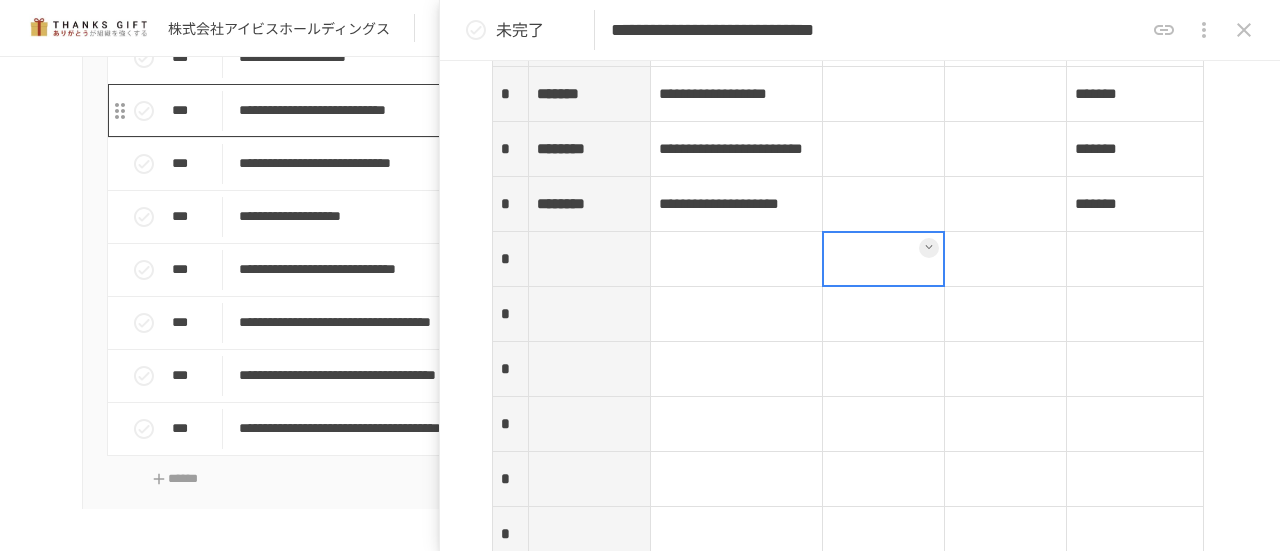 scroll, scrollTop: 7700, scrollLeft: 0, axis: vertical 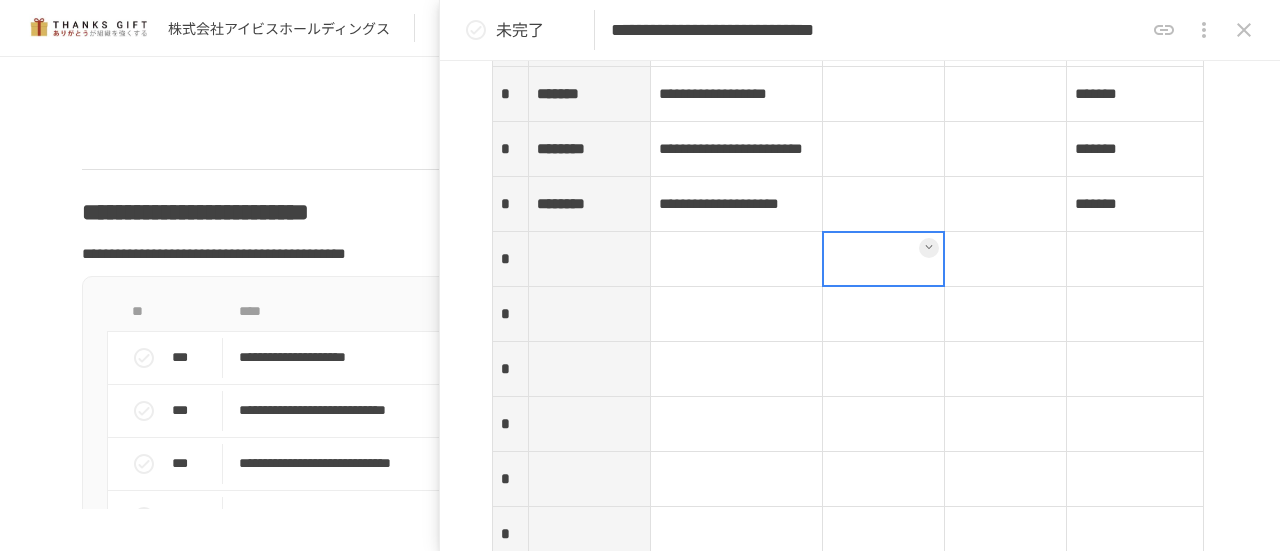 click 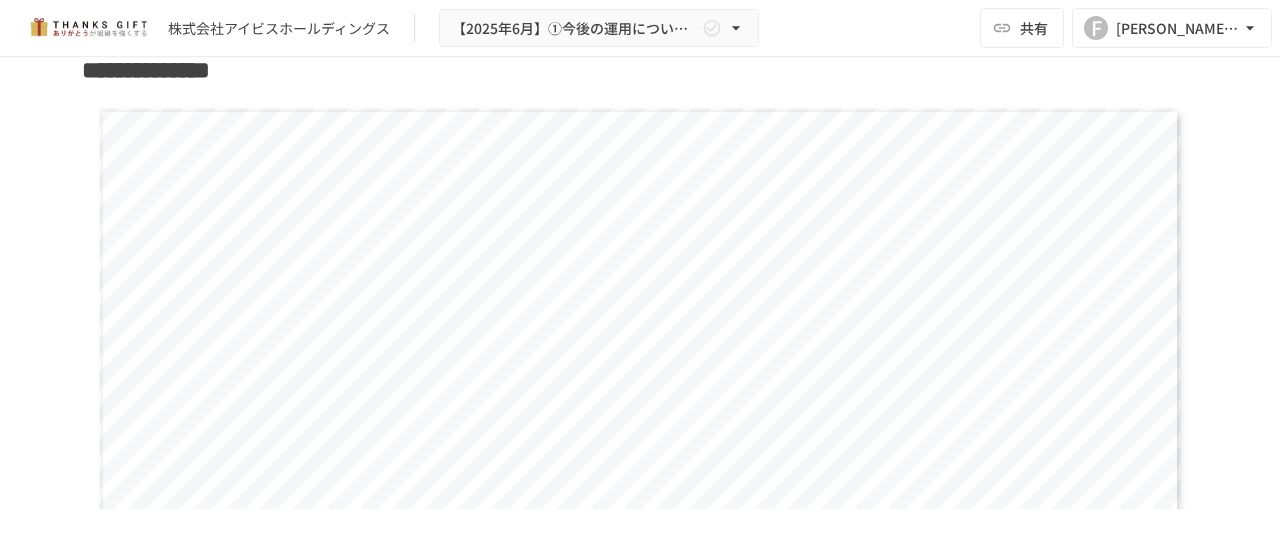 scroll, scrollTop: 1800, scrollLeft: 0, axis: vertical 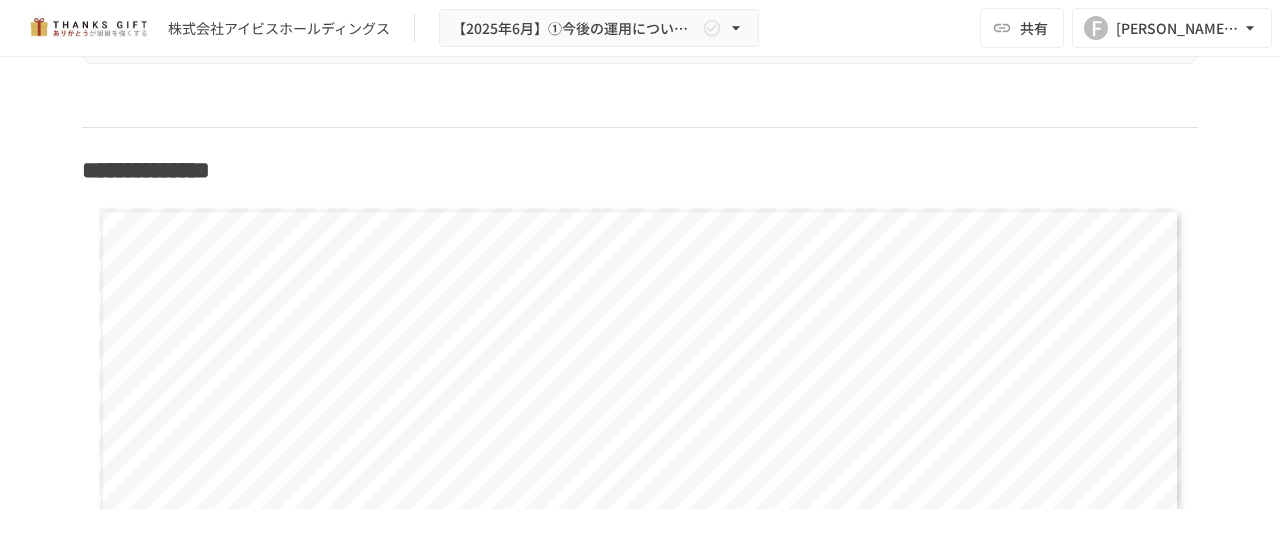 drag, startPoint x: 1204, startPoint y: 0, endPoint x: 757, endPoint y: 108, distance: 459.86194 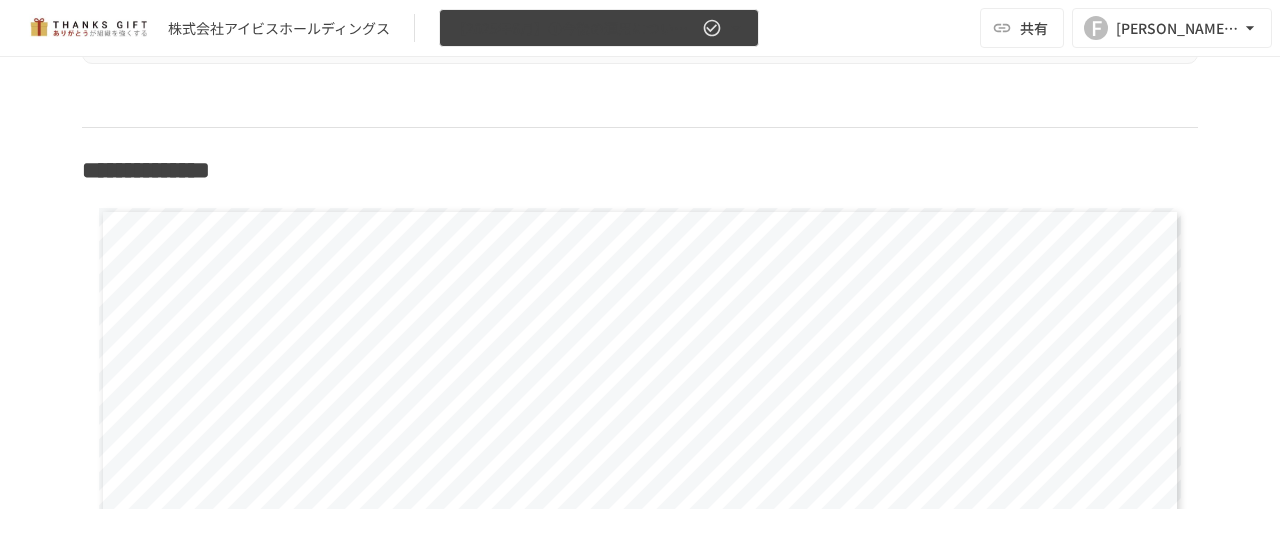 drag, startPoint x: 1244, startPoint y: 0, endPoint x: 610, endPoint y: 37, distance: 635.07874 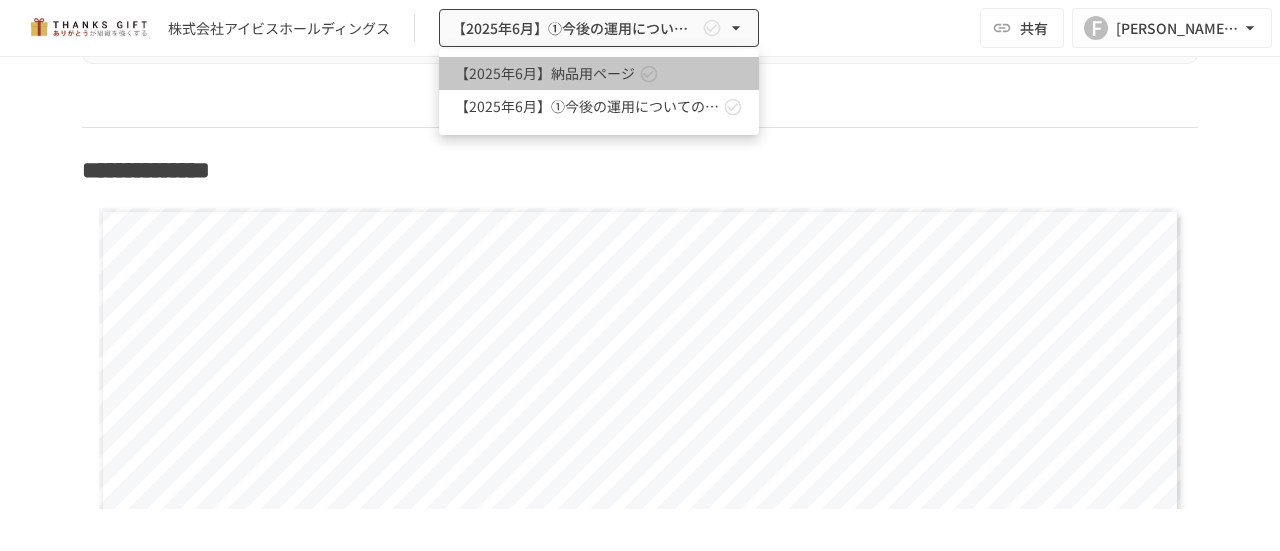 click on "【2025年6月】納品用ページ" at bounding box center (599, 73) 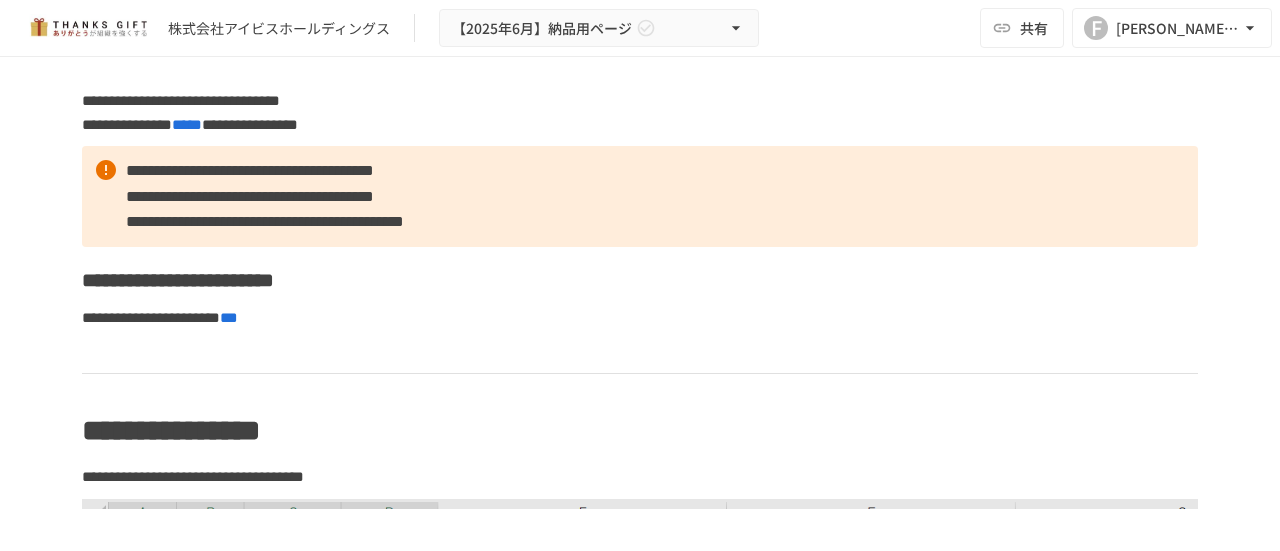 scroll, scrollTop: 2231, scrollLeft: 0, axis: vertical 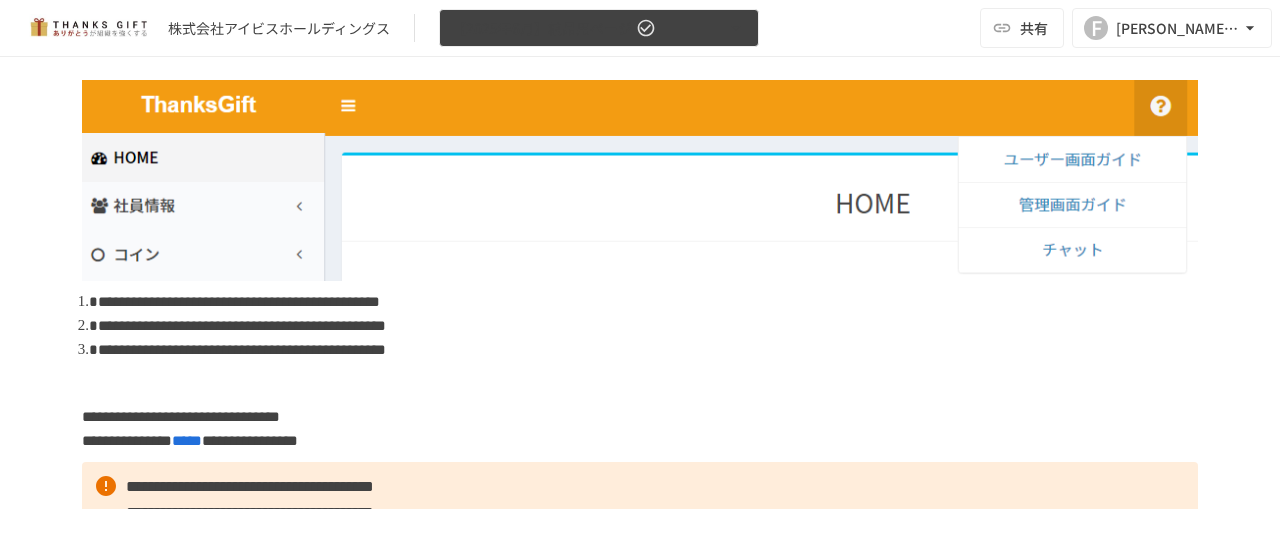 click on "【2025年6月】納品用ページ" at bounding box center [599, 28] 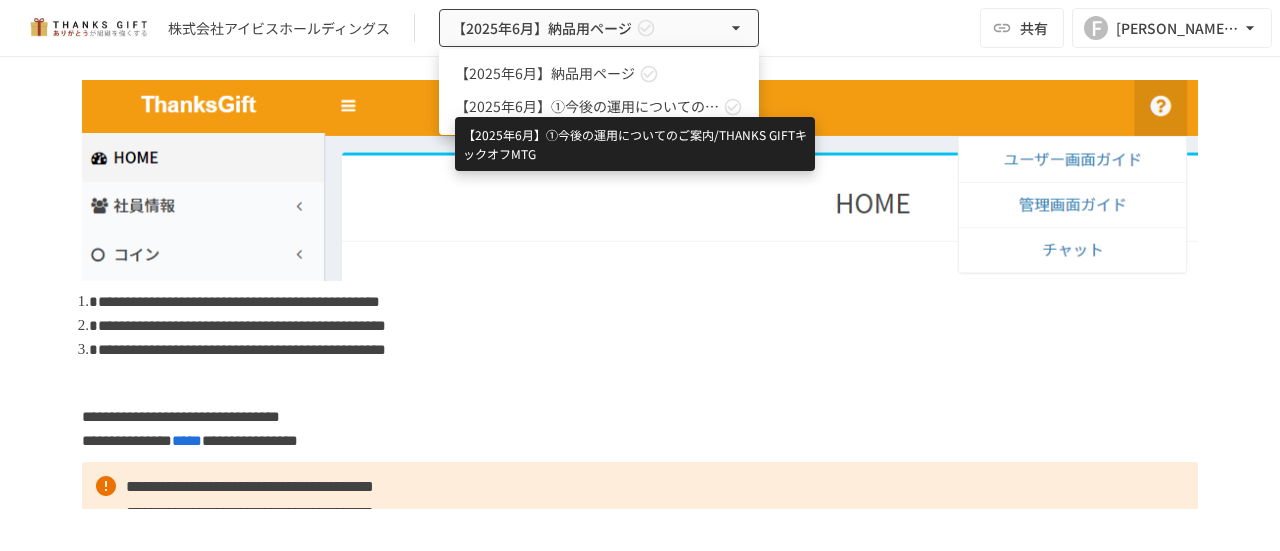 click on "【2025年6月】①今後の運用についてのご案内/THANKS GIFTキックオフMTG" at bounding box center (587, 106) 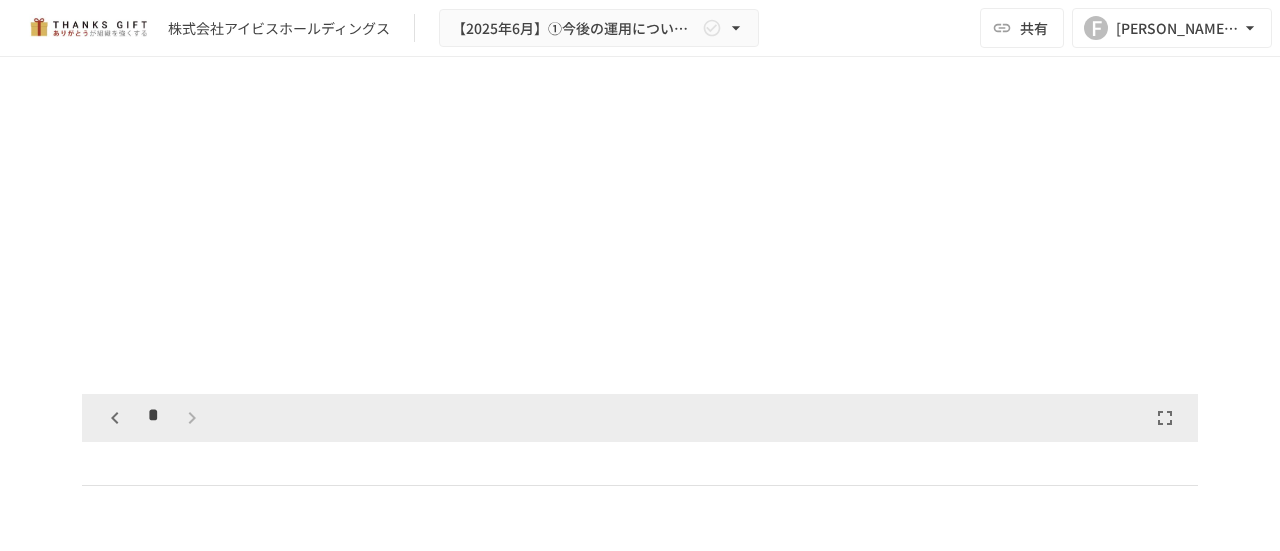 scroll, scrollTop: 4413, scrollLeft: 0, axis: vertical 